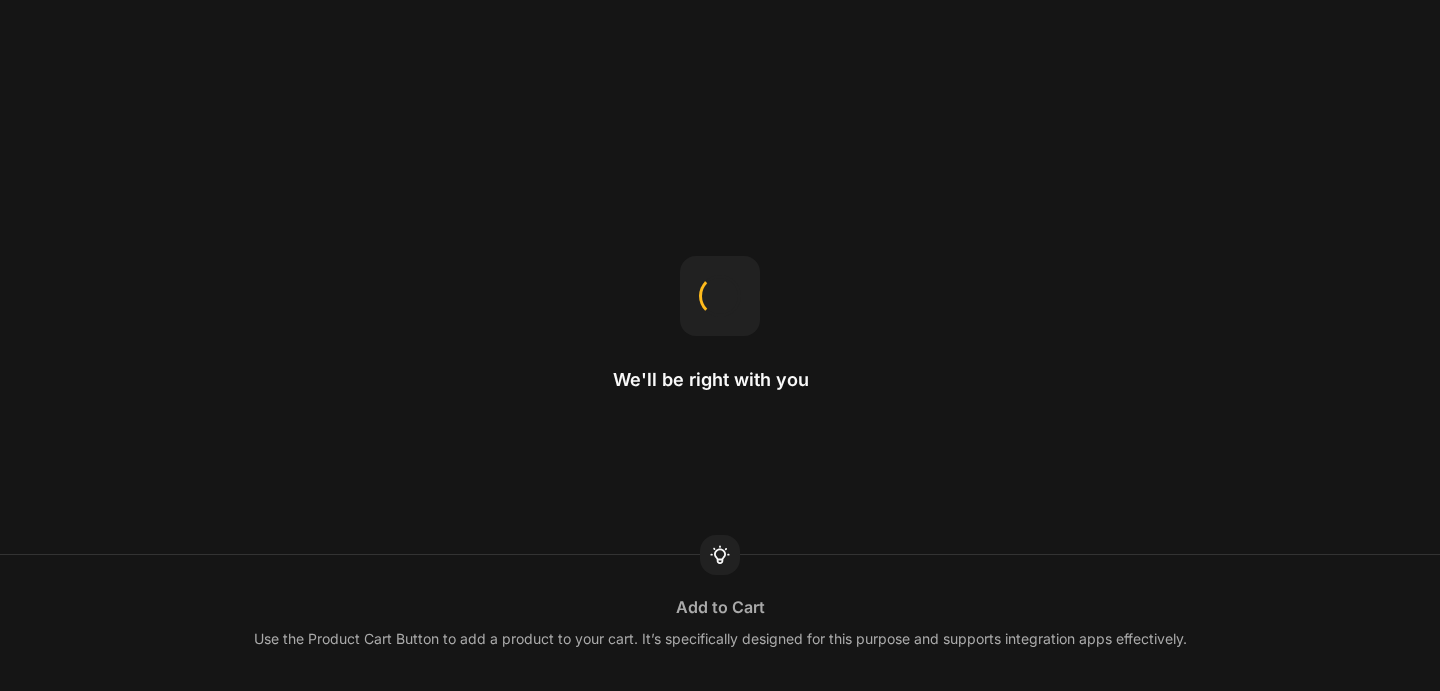 scroll, scrollTop: 0, scrollLeft: 0, axis: both 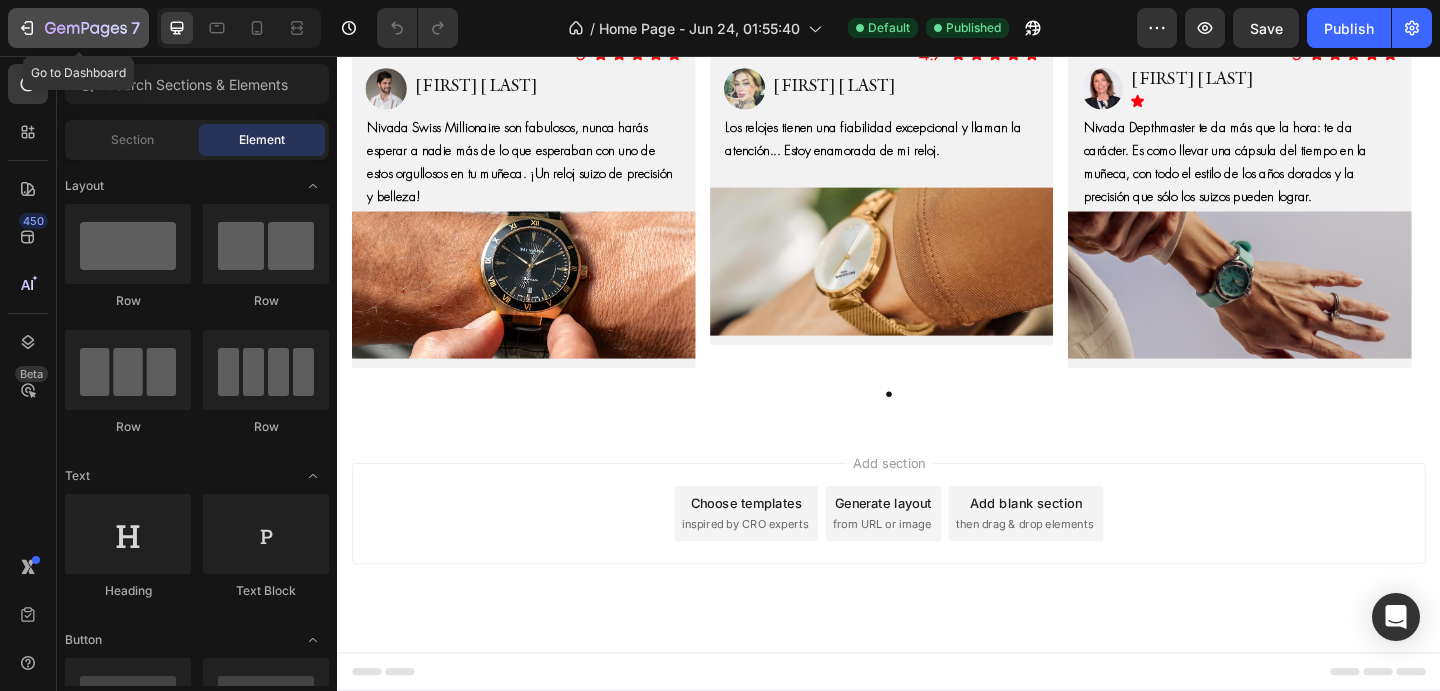 click 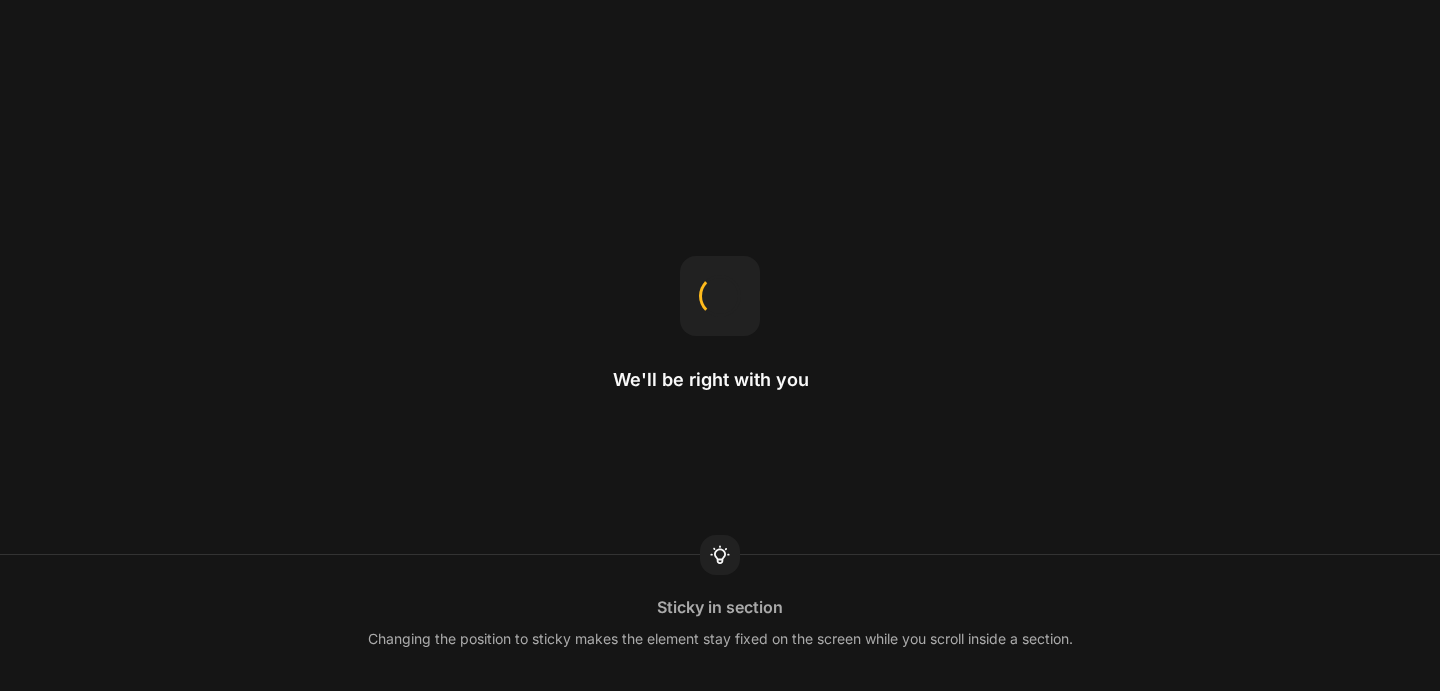 scroll, scrollTop: 0, scrollLeft: 0, axis: both 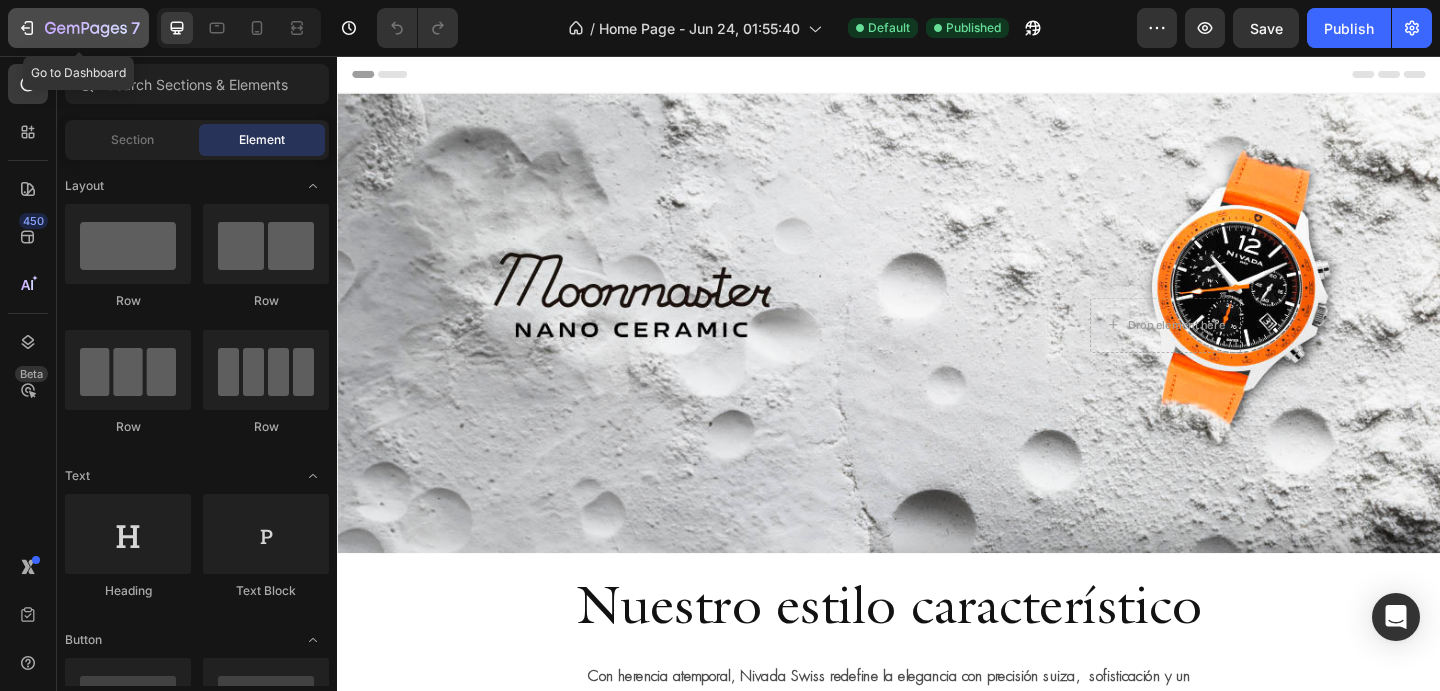 click 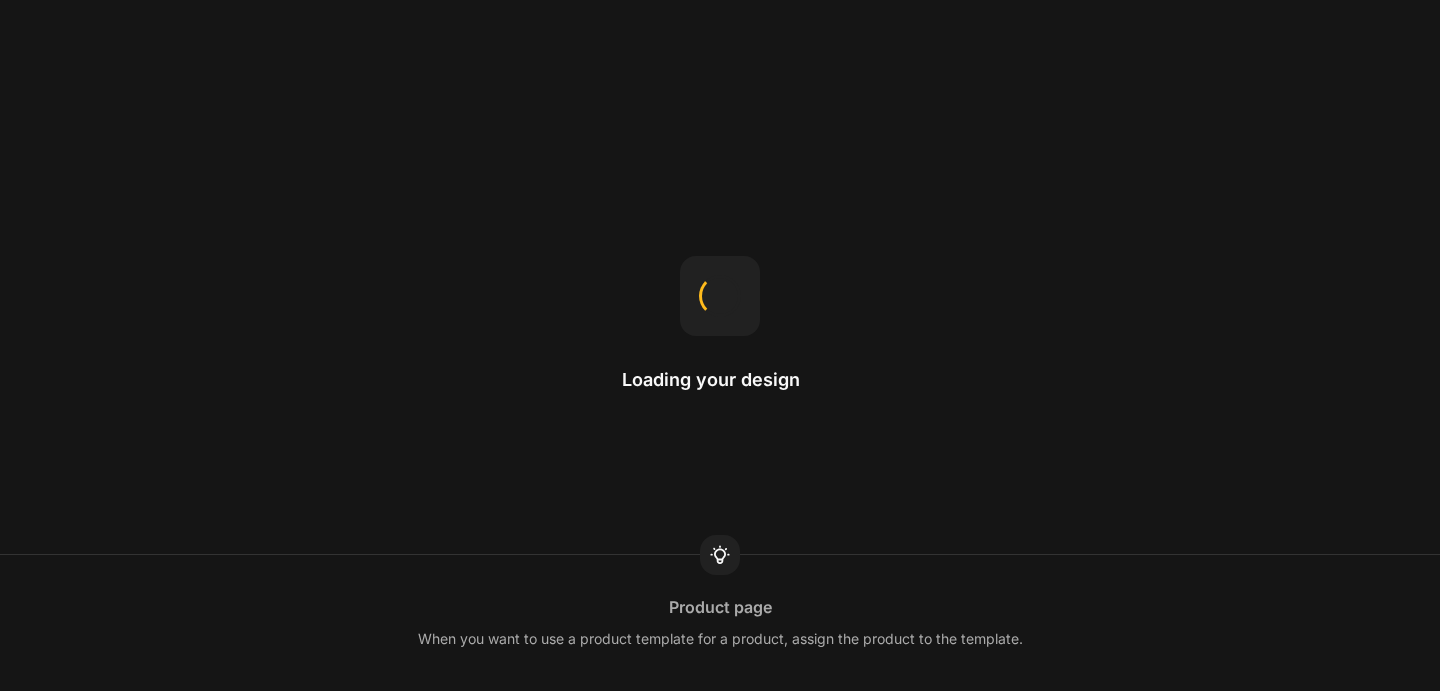 scroll, scrollTop: 0, scrollLeft: 0, axis: both 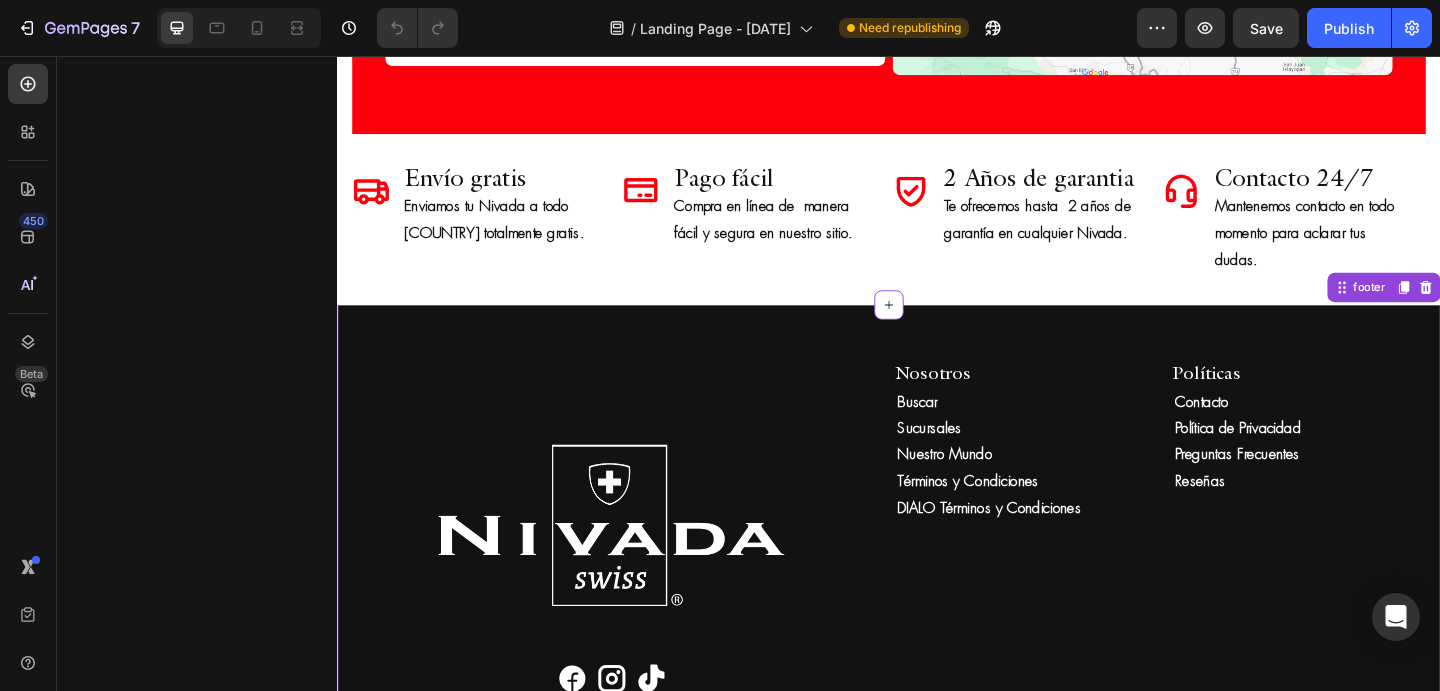 click on "Sucursales Button" at bounding box center [1088, 461] 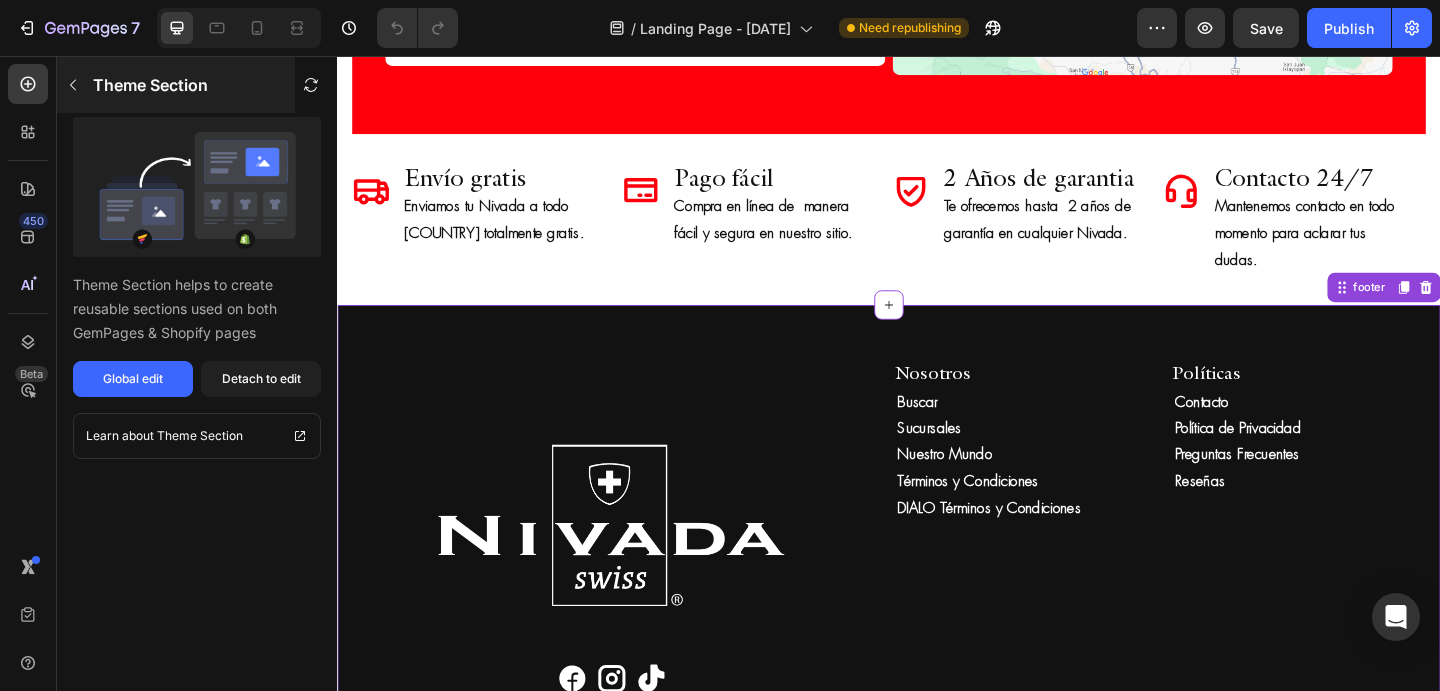 click at bounding box center (73, 85) 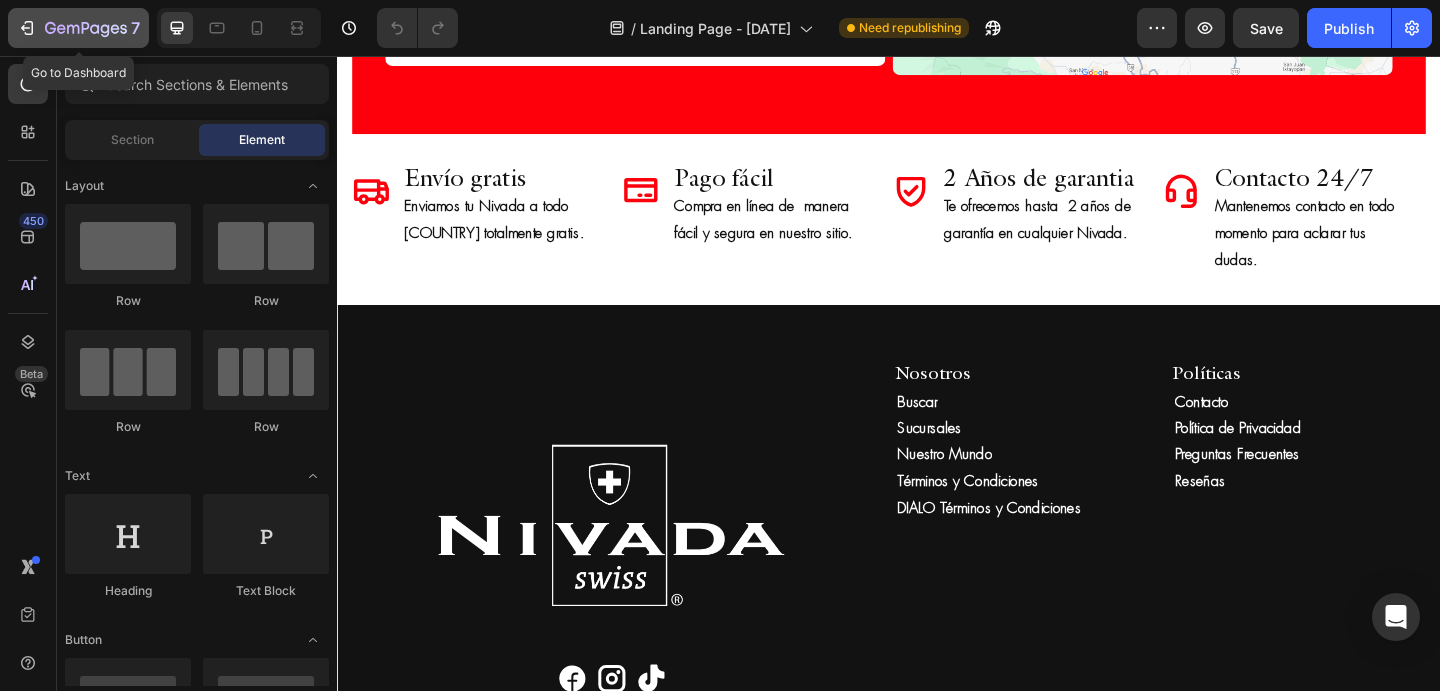 click on "7" 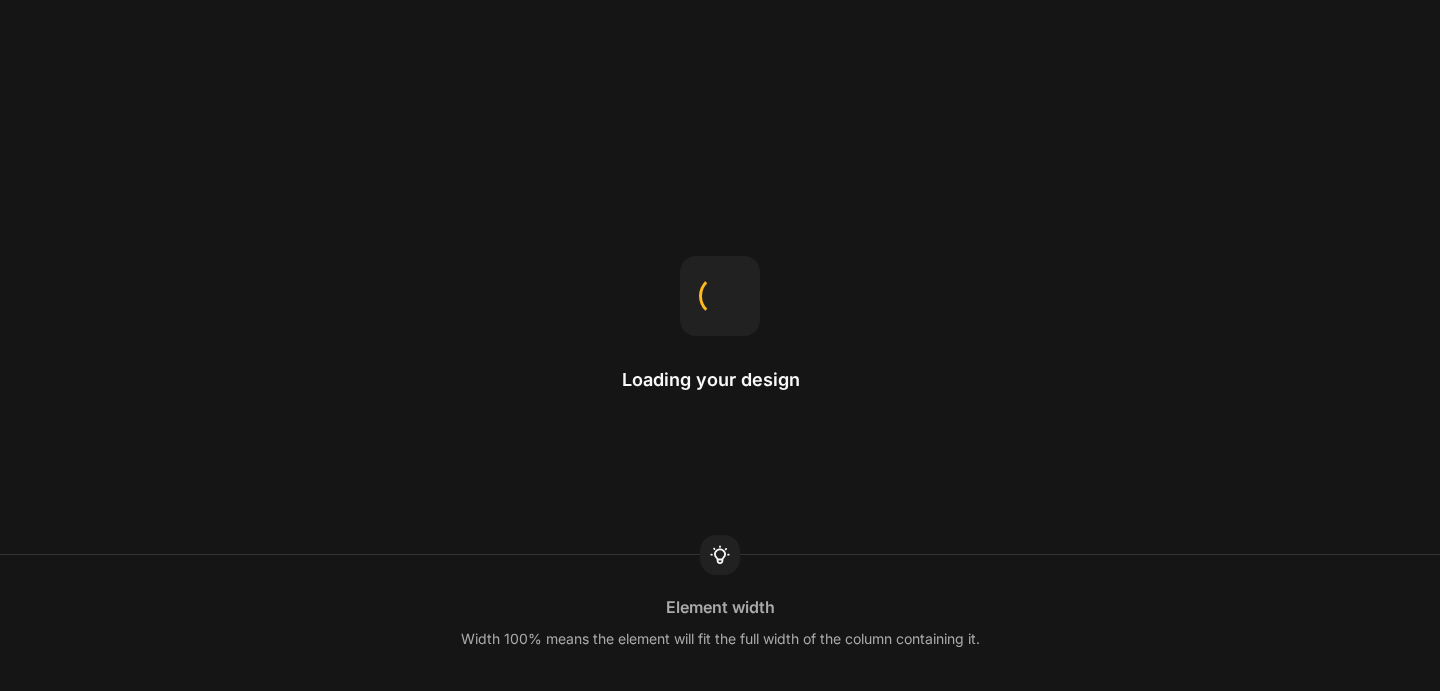 scroll, scrollTop: 0, scrollLeft: 0, axis: both 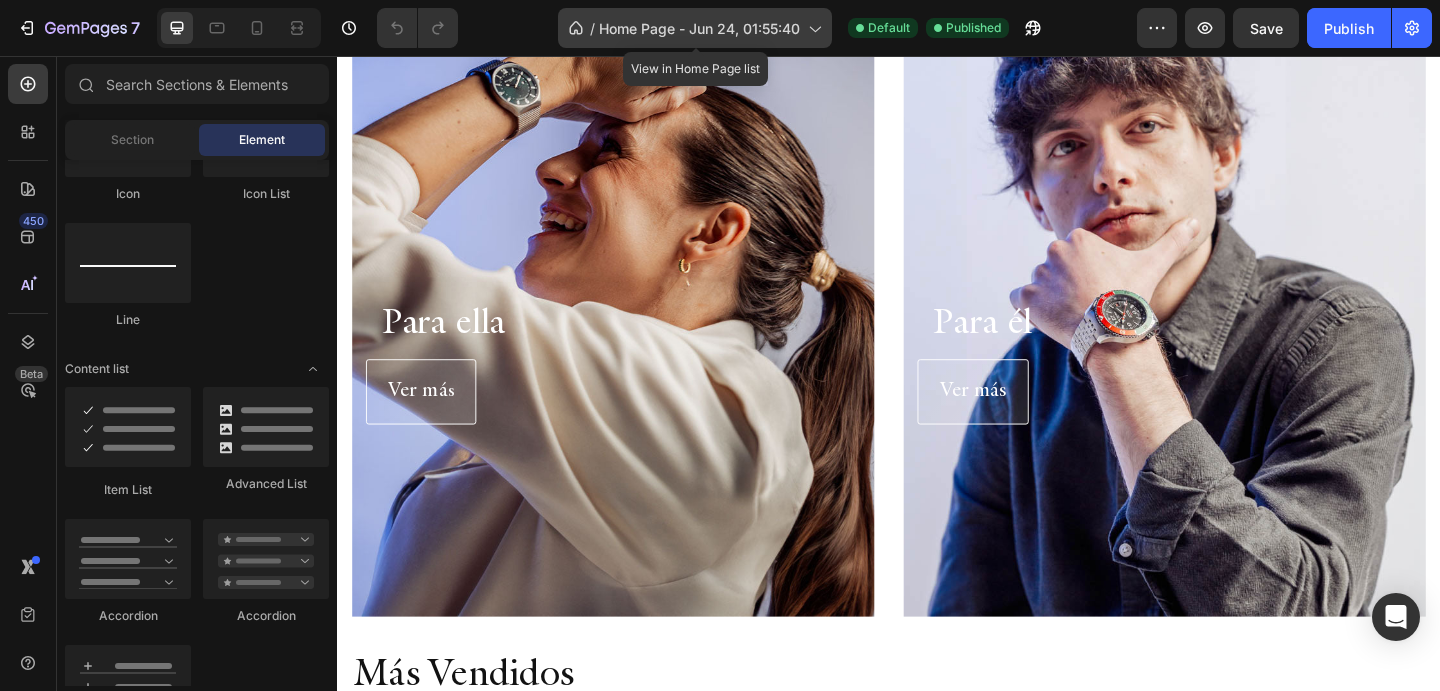 click on "Home Page - Jun 24, 01:55:40" at bounding box center (699, 28) 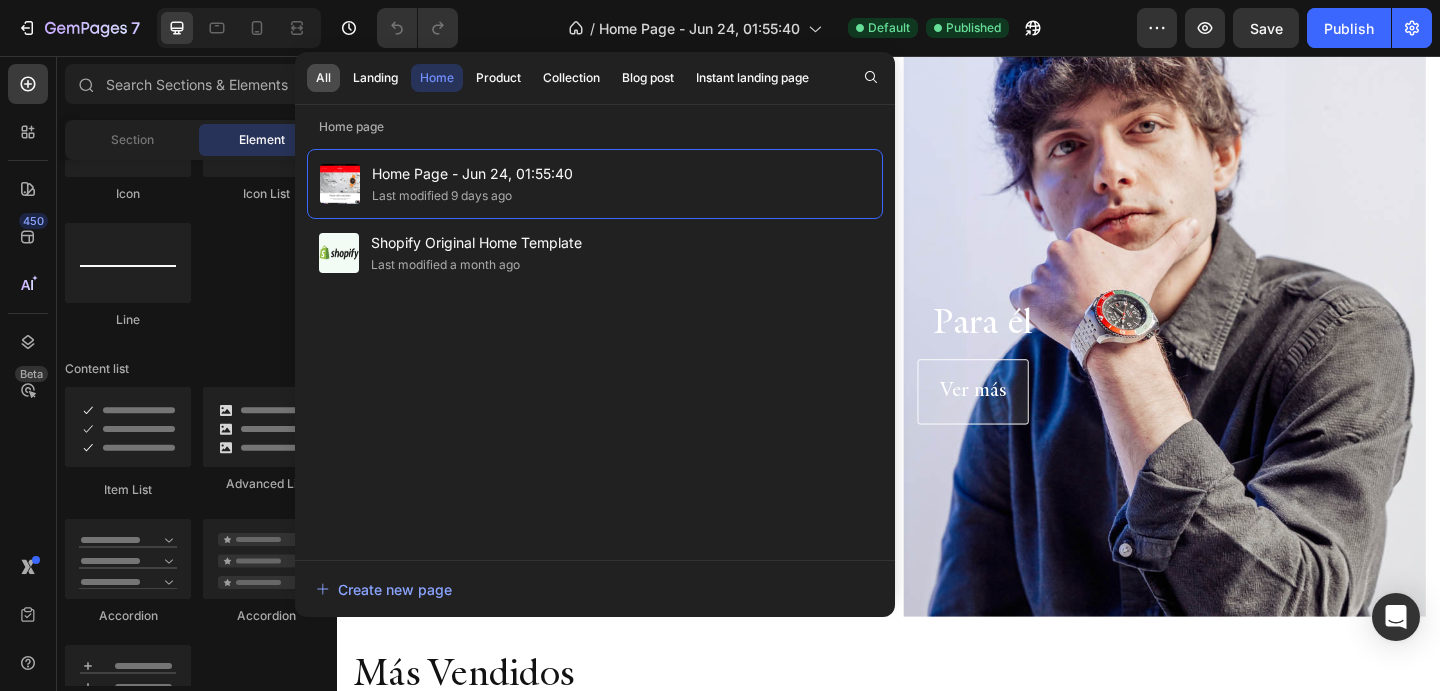 click on "All" 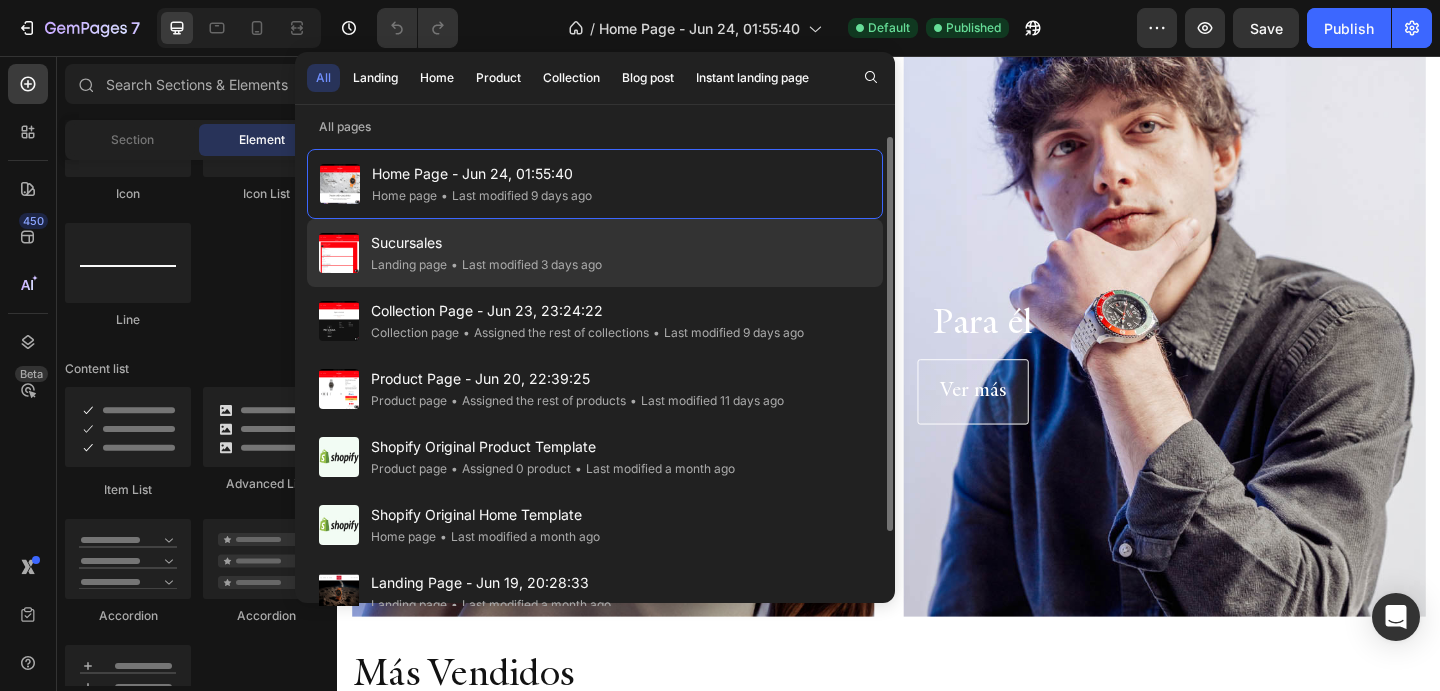 click on "Sucursales" at bounding box center [486, 243] 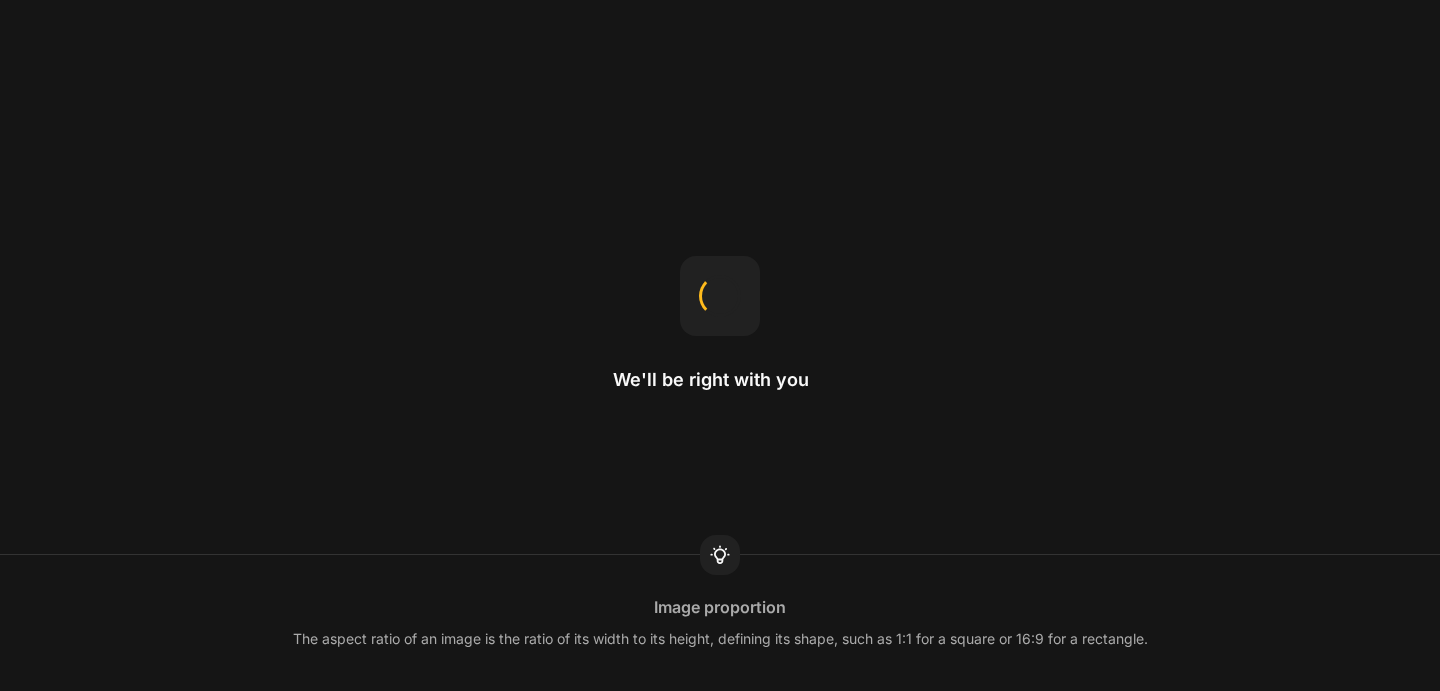 scroll, scrollTop: 0, scrollLeft: 0, axis: both 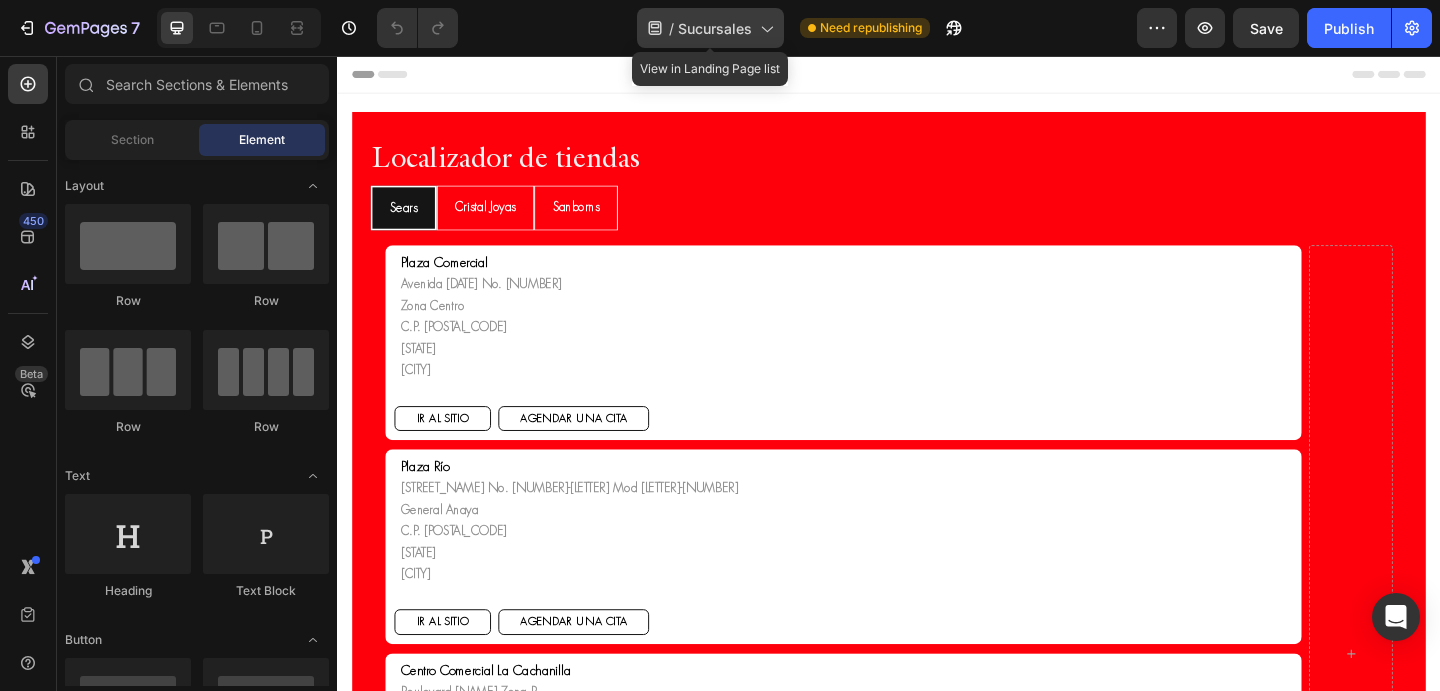 click on "/  Sucursales" 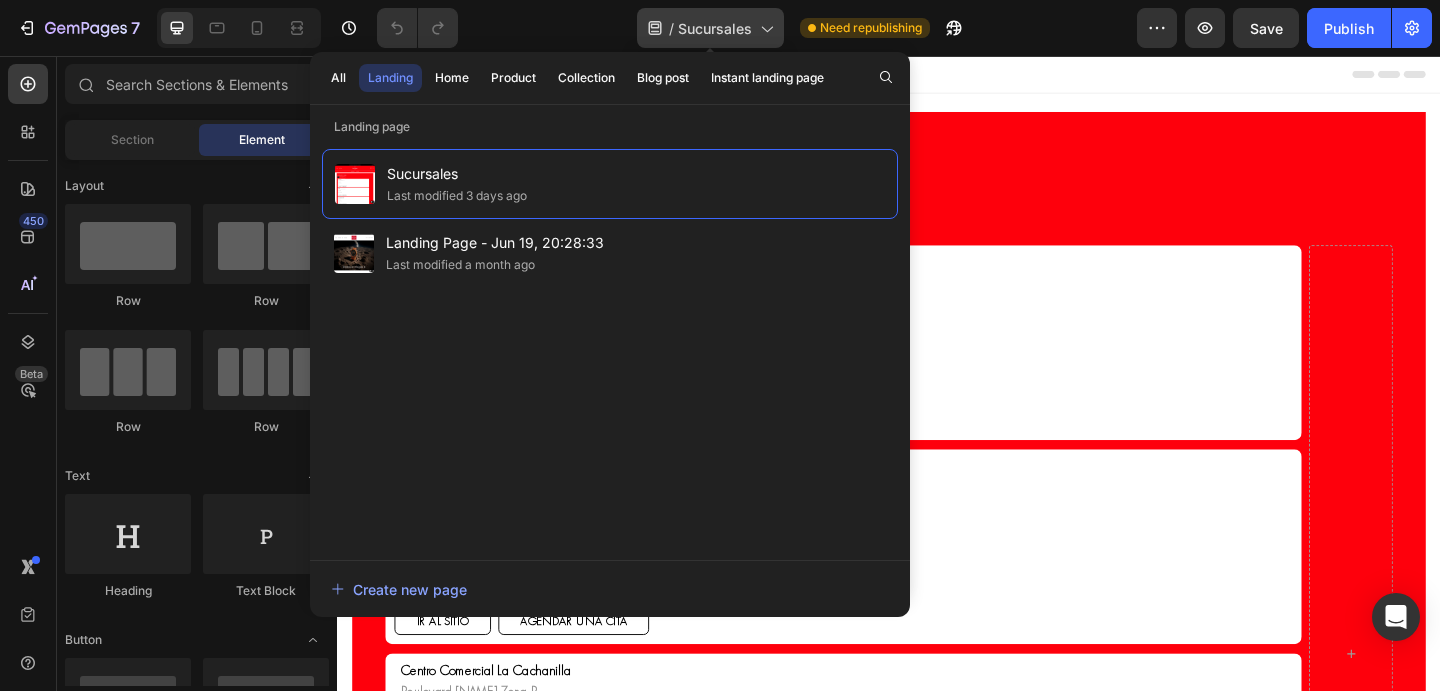 click on "Sucursales" at bounding box center [715, 28] 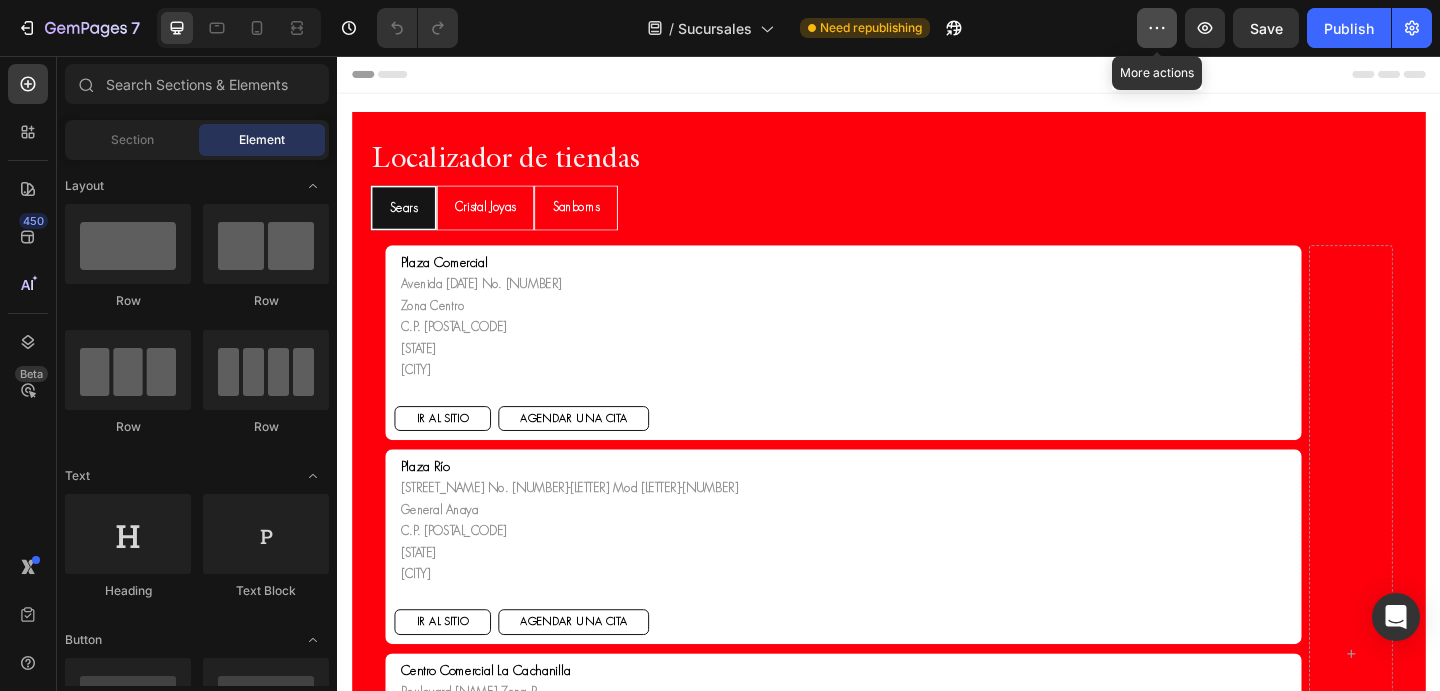 click 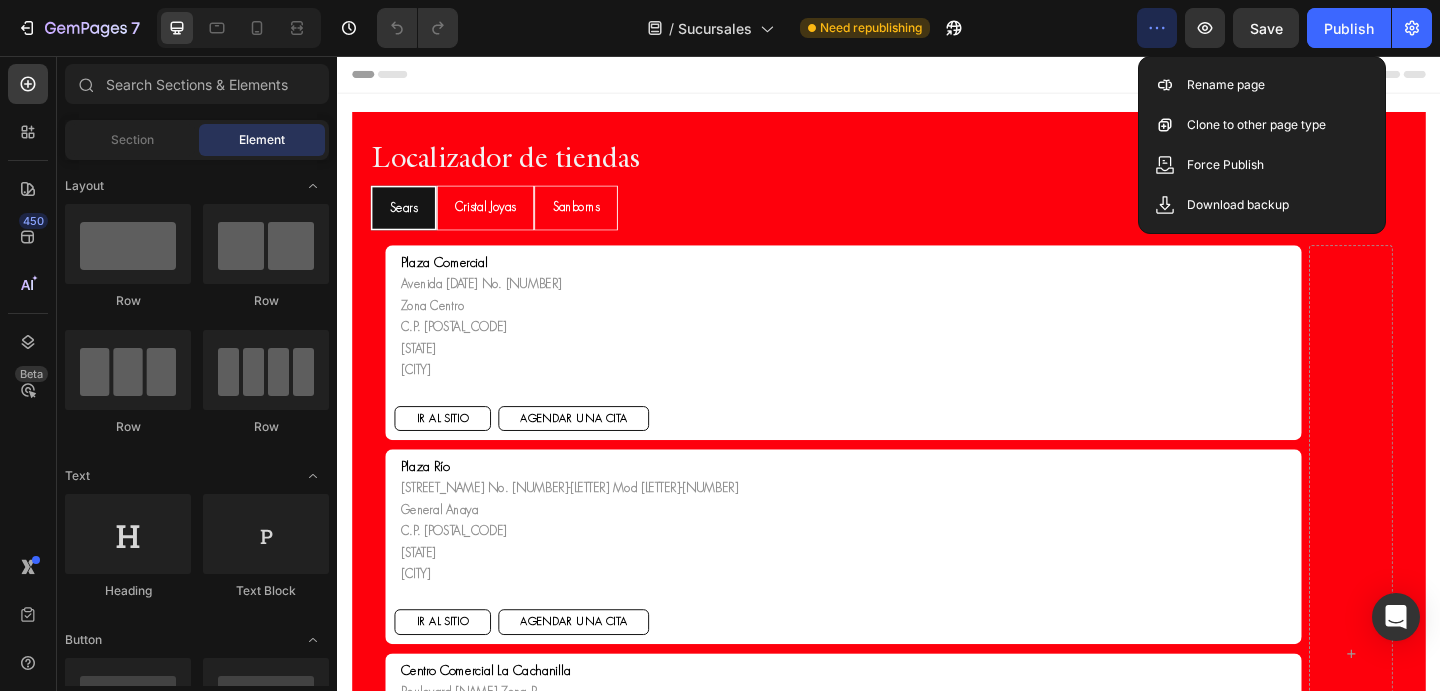 click 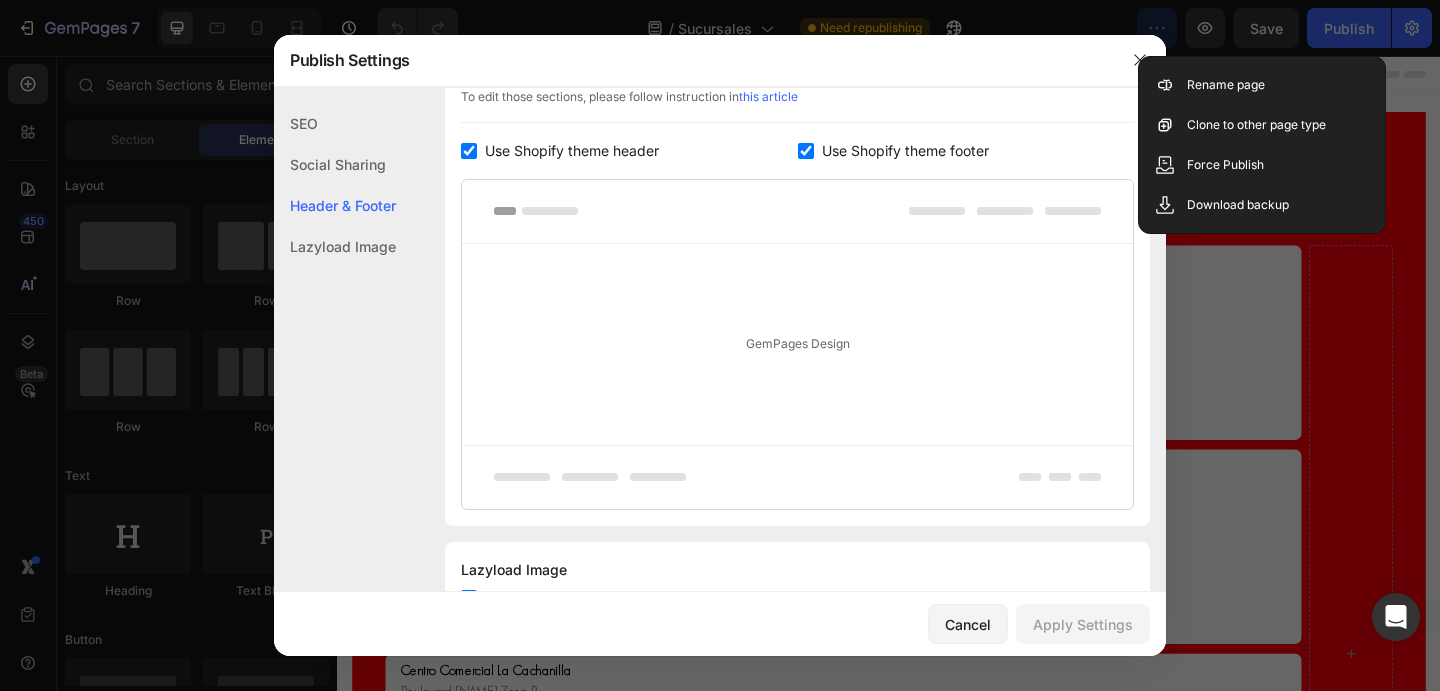 scroll, scrollTop: 1081, scrollLeft: 0, axis: vertical 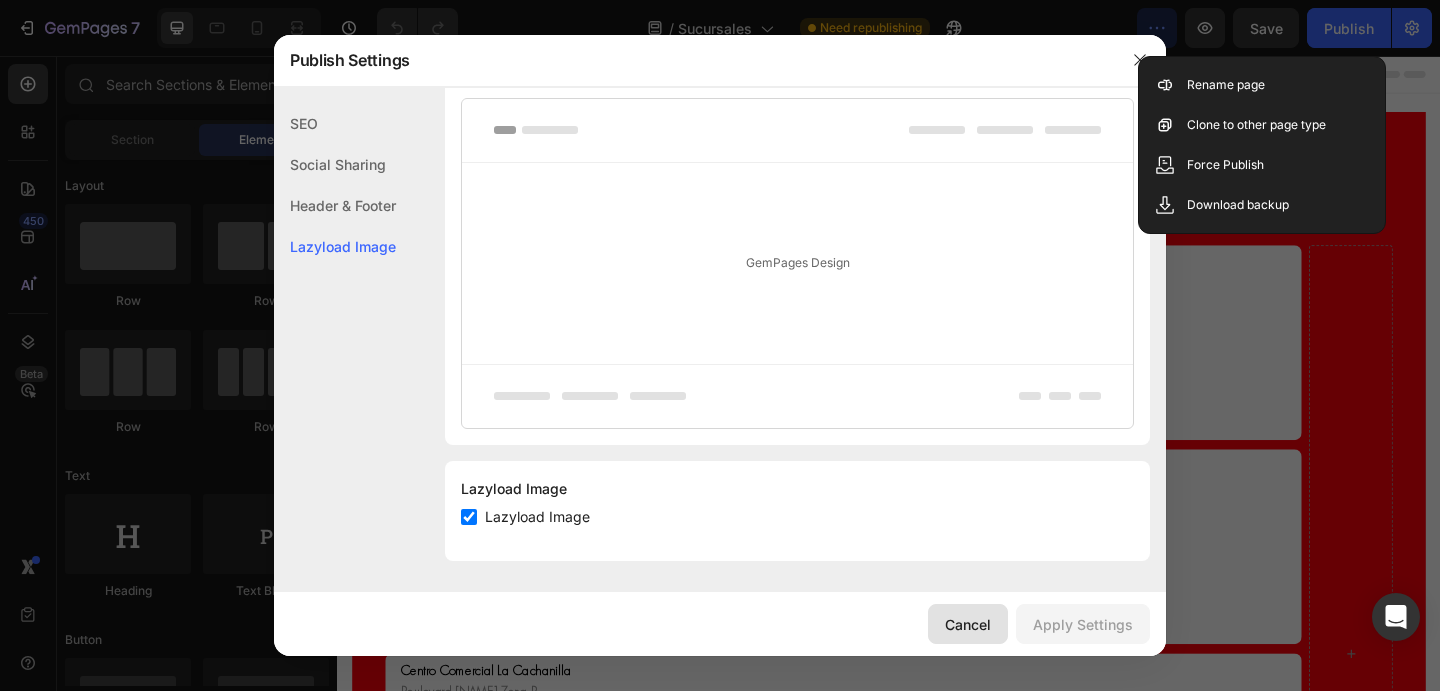 click on "Cancel" at bounding box center [968, 624] 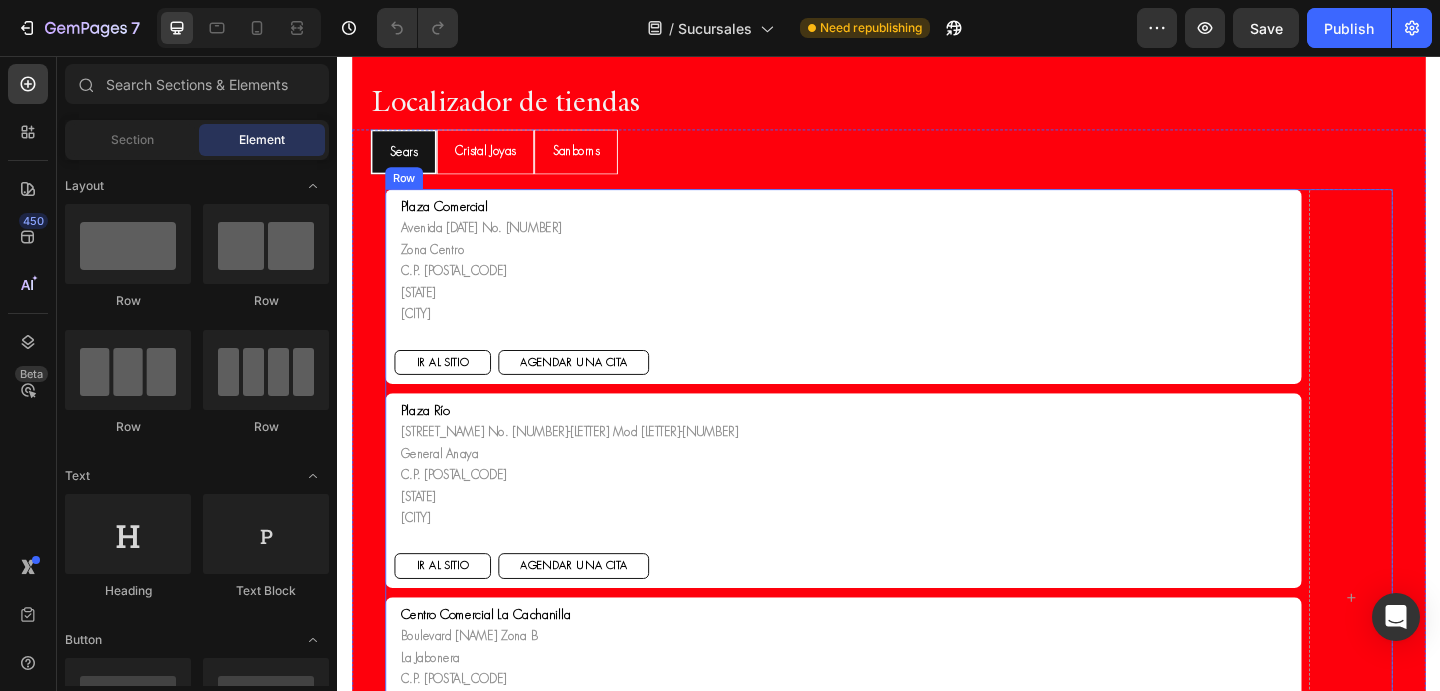 scroll, scrollTop: 0, scrollLeft: 0, axis: both 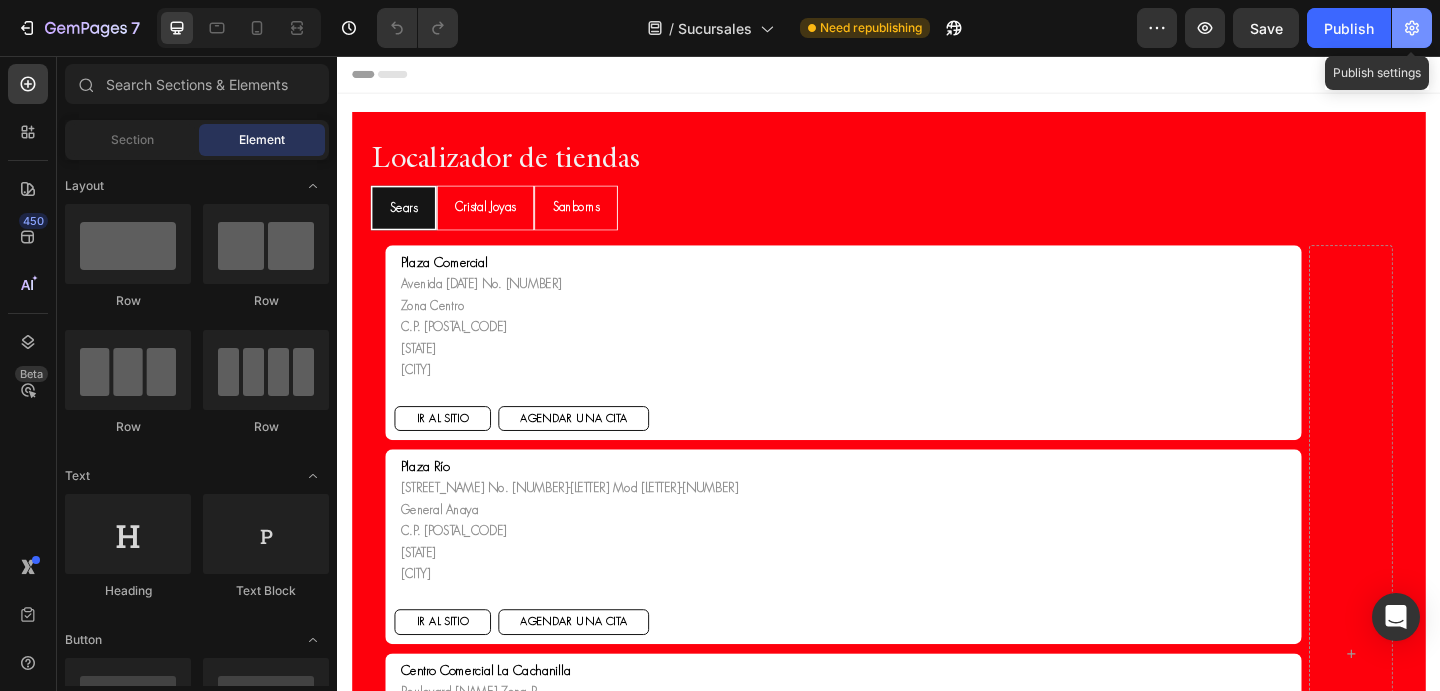 click 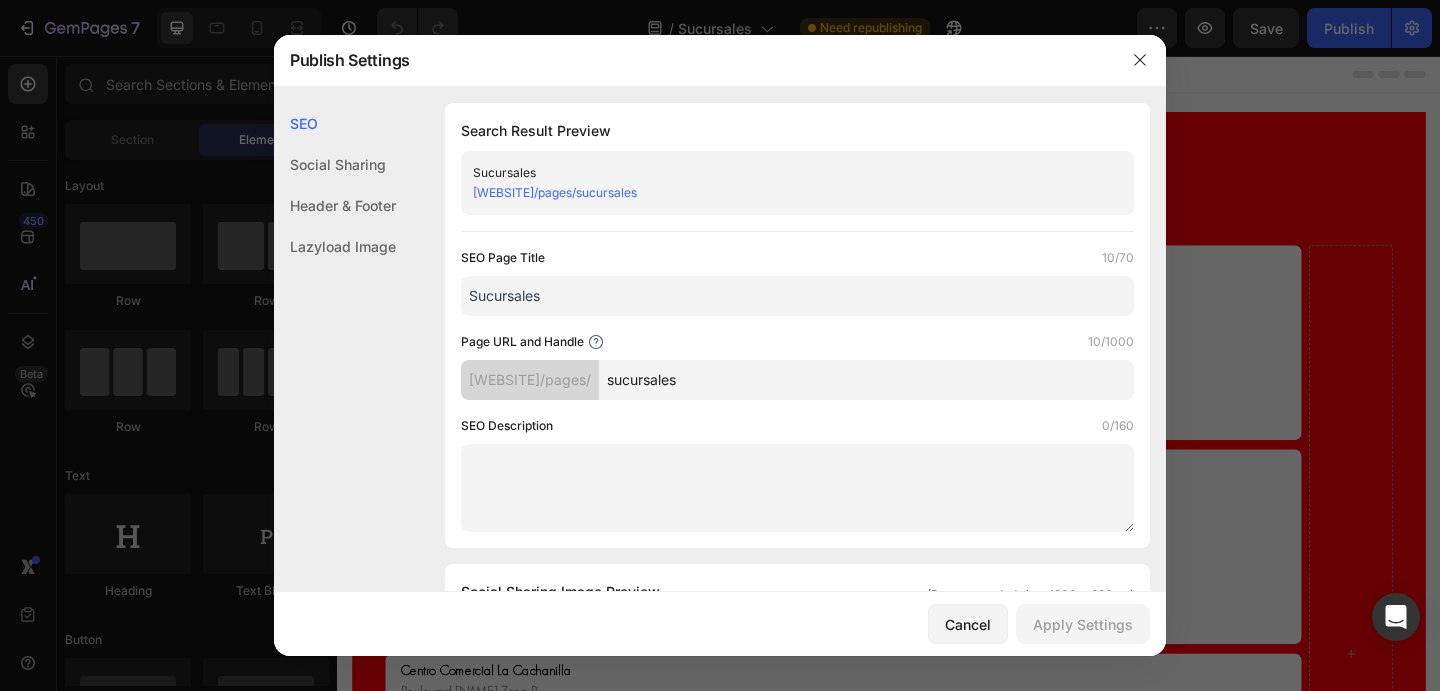 click on "SEO Search Result Preview Sucursales nivadaswiss.myshopify.com/pages/sucursales SEO Page Title  10/70  Sucursales  Page URL and Handle  10/1000  nivadaswiss.myshopify.com/pages/ sucursales  SEO Description  0/160  Social Sharing Social Sharing Image Preview (Recommended size: 1200 x 630 px) Upload Image  Supported file: .jpg, .jpeg, .png, .gif, .webp  Sucursales nivadaswiss.myshopify.com/pages/sucursales Header & Footer Shopify theme header & footer  To edit those sections, please follow instruction in  this article Use Shopify theme header Use Shopify theme footer GemPages Design Lazyload Image Lazyload Image Lazyload Image" at bounding box center [720, 880] 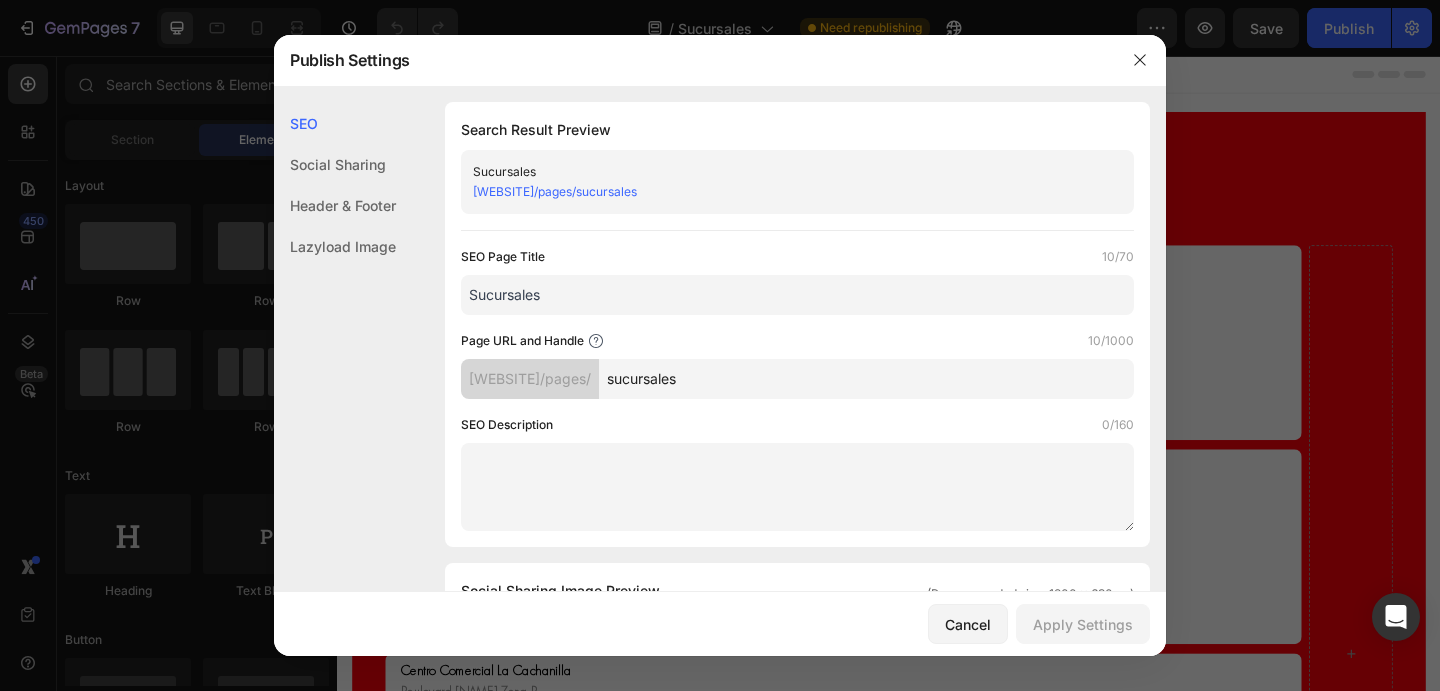 scroll, scrollTop: 0, scrollLeft: 0, axis: both 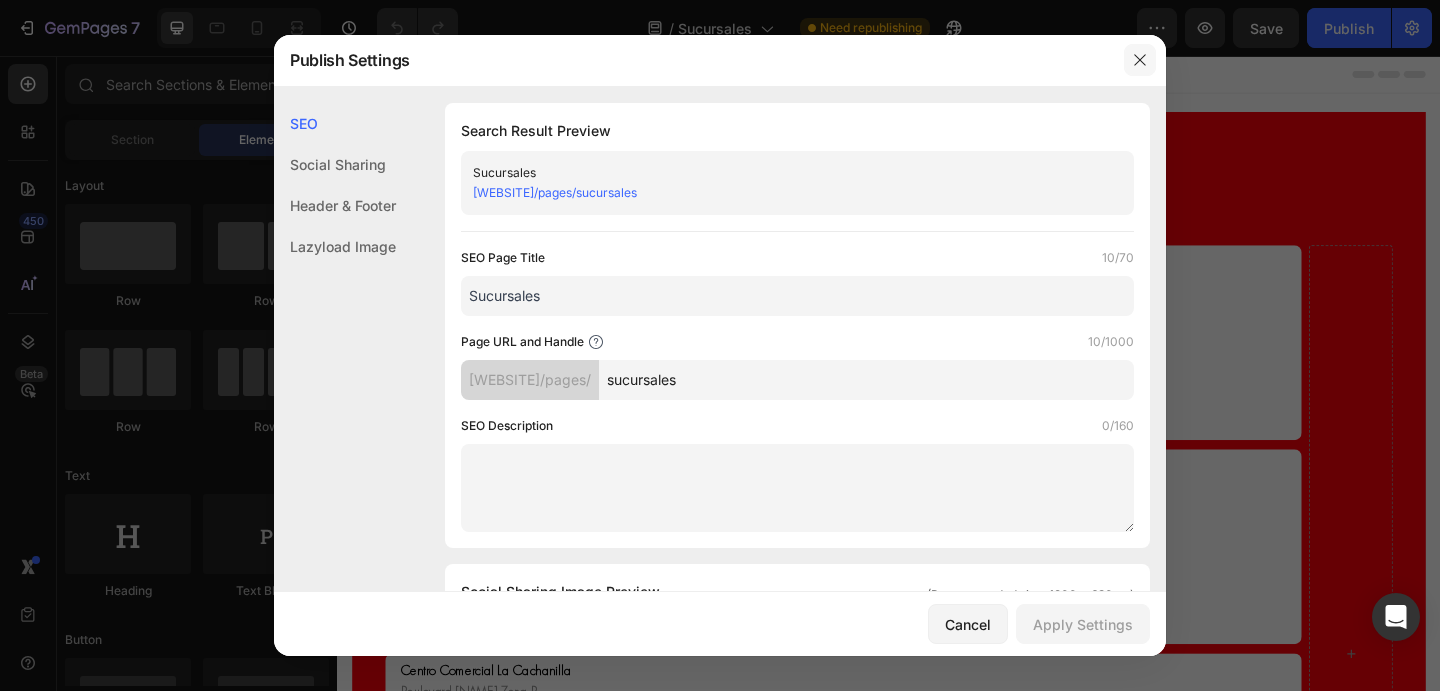 click 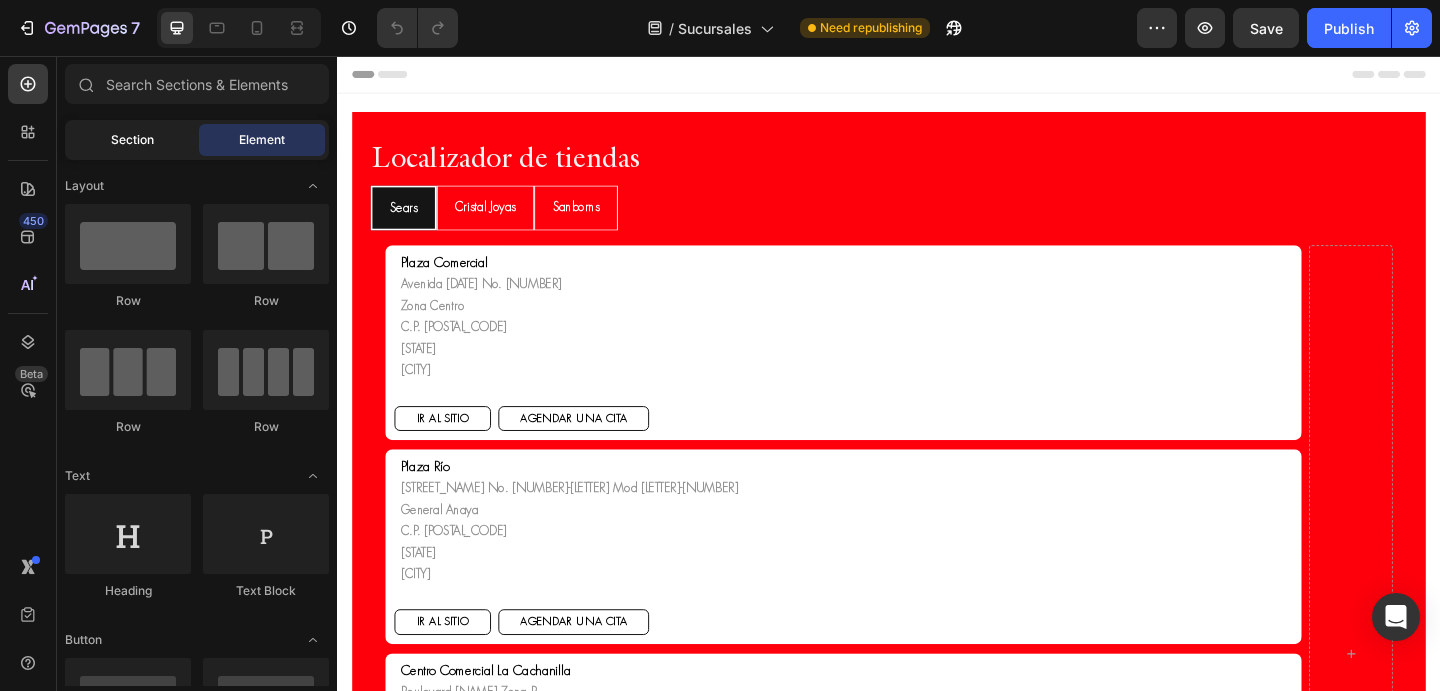 click on "Section" at bounding box center (132, 140) 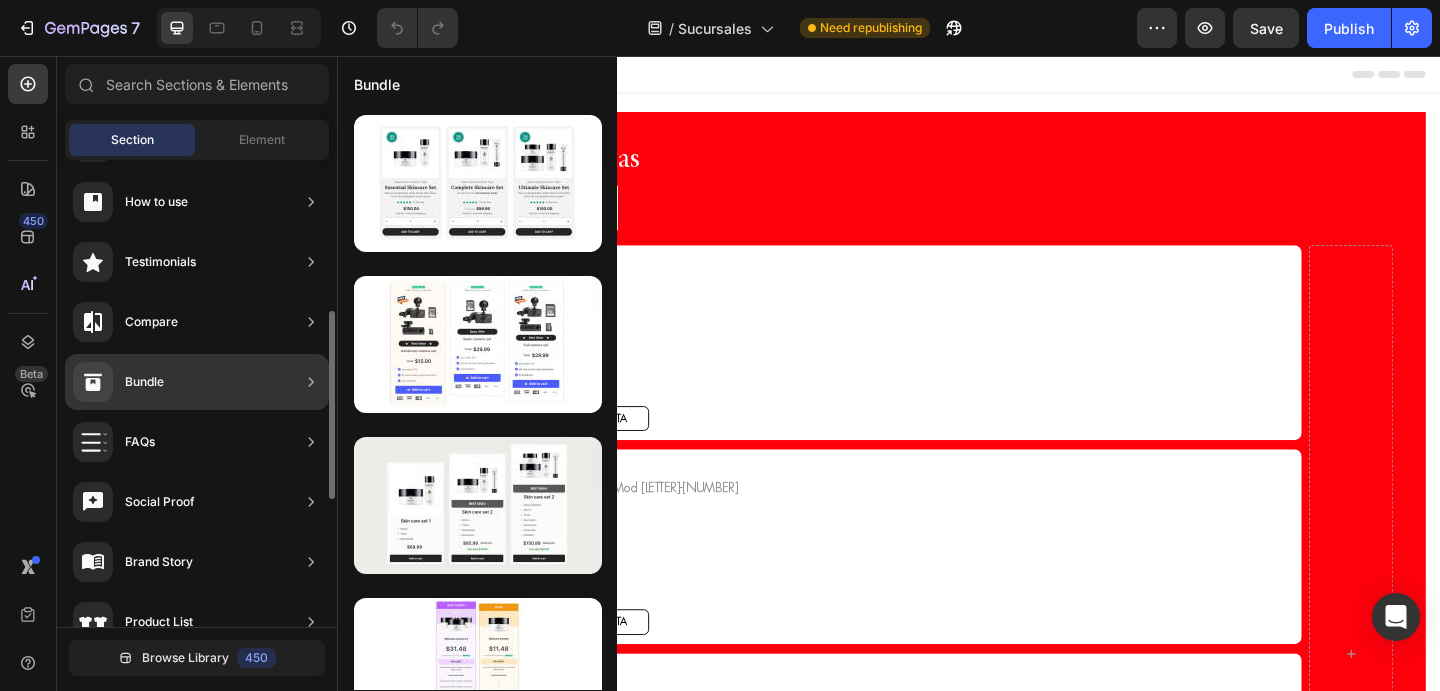 scroll, scrollTop: 693, scrollLeft: 0, axis: vertical 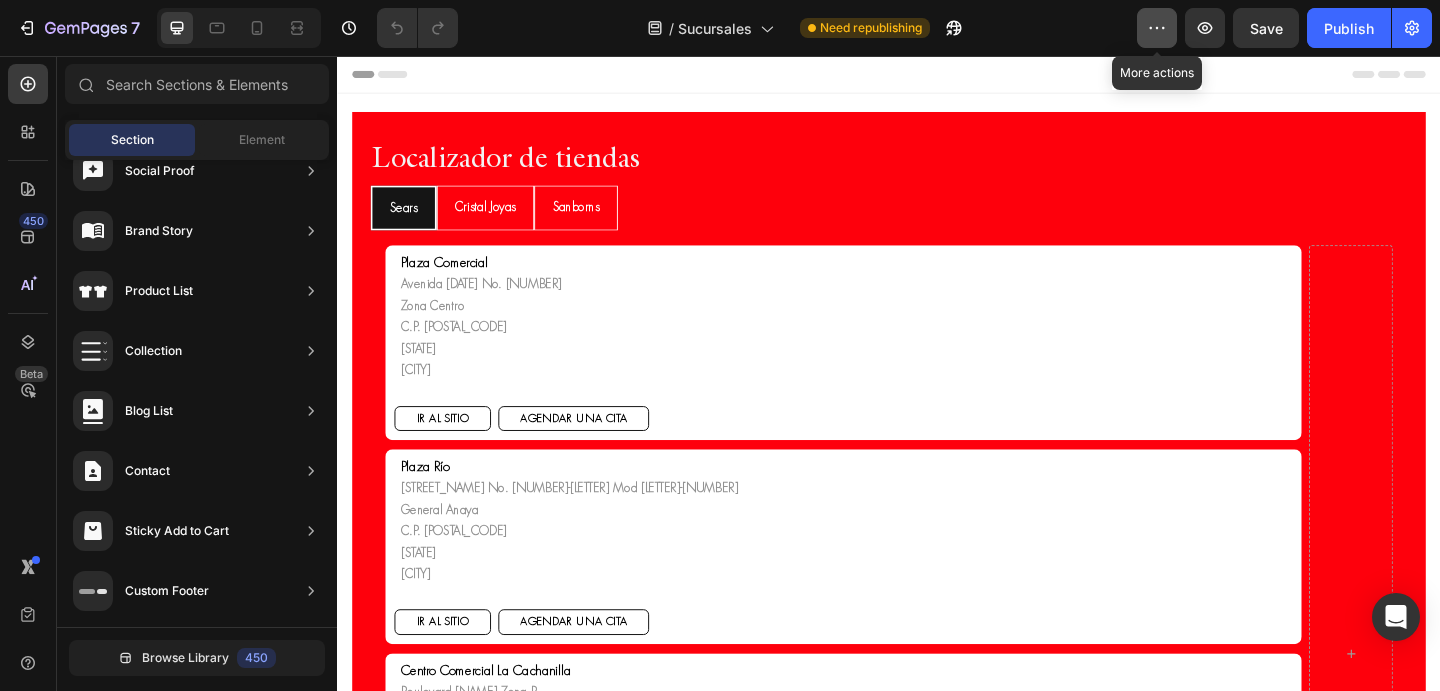 click 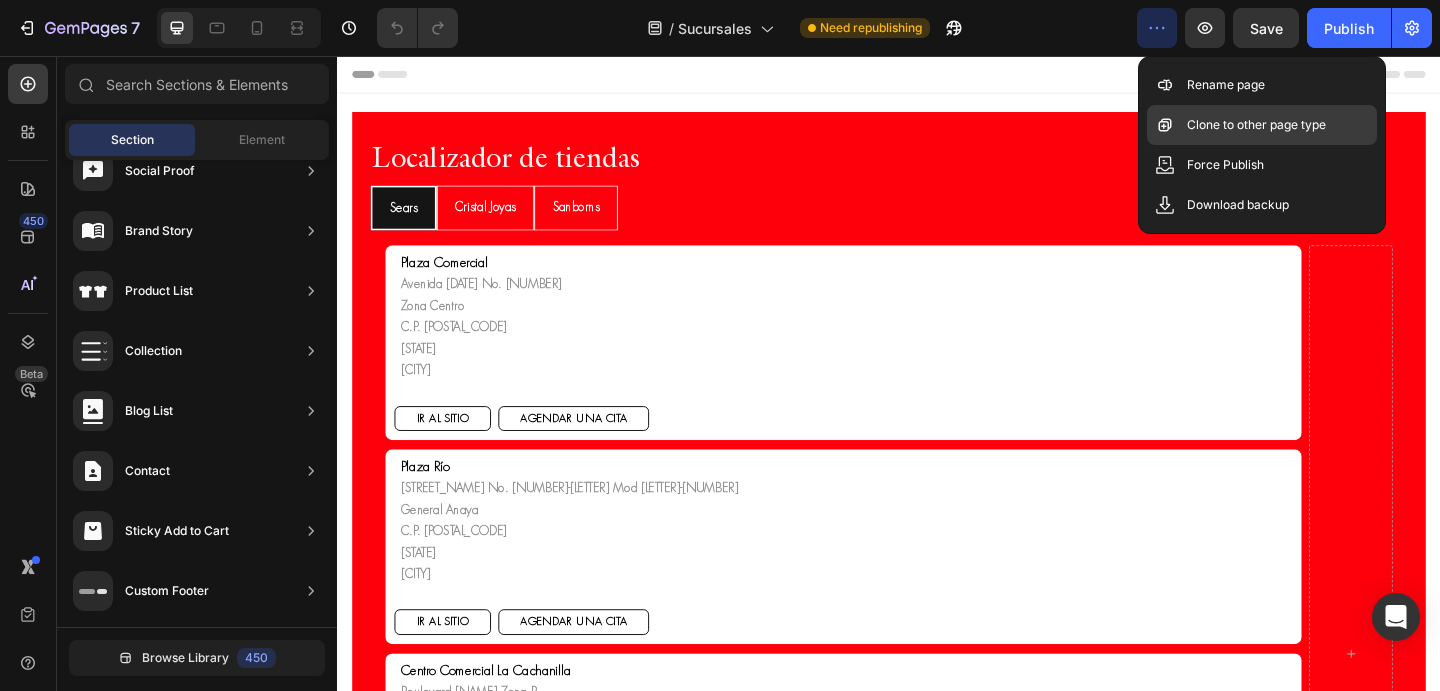 click on "Clone to other page type" 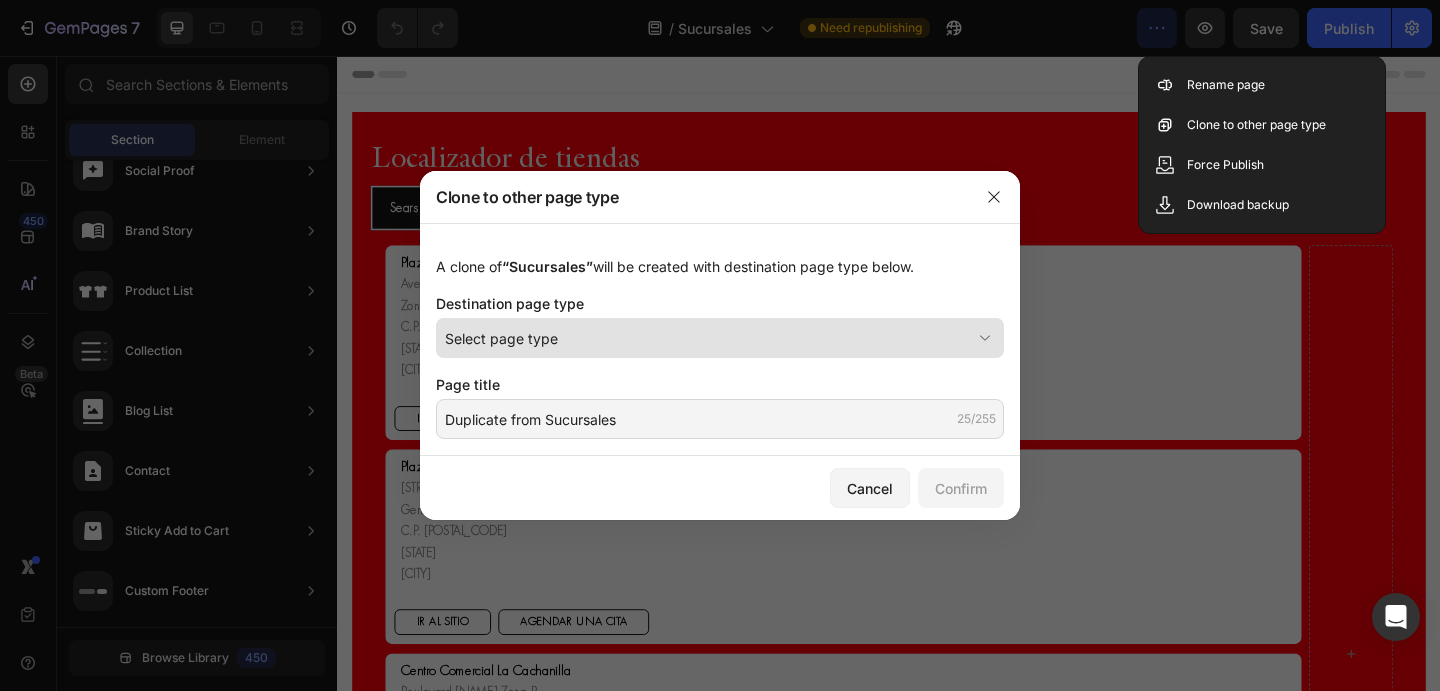 click on "Select page type" at bounding box center (708, 338) 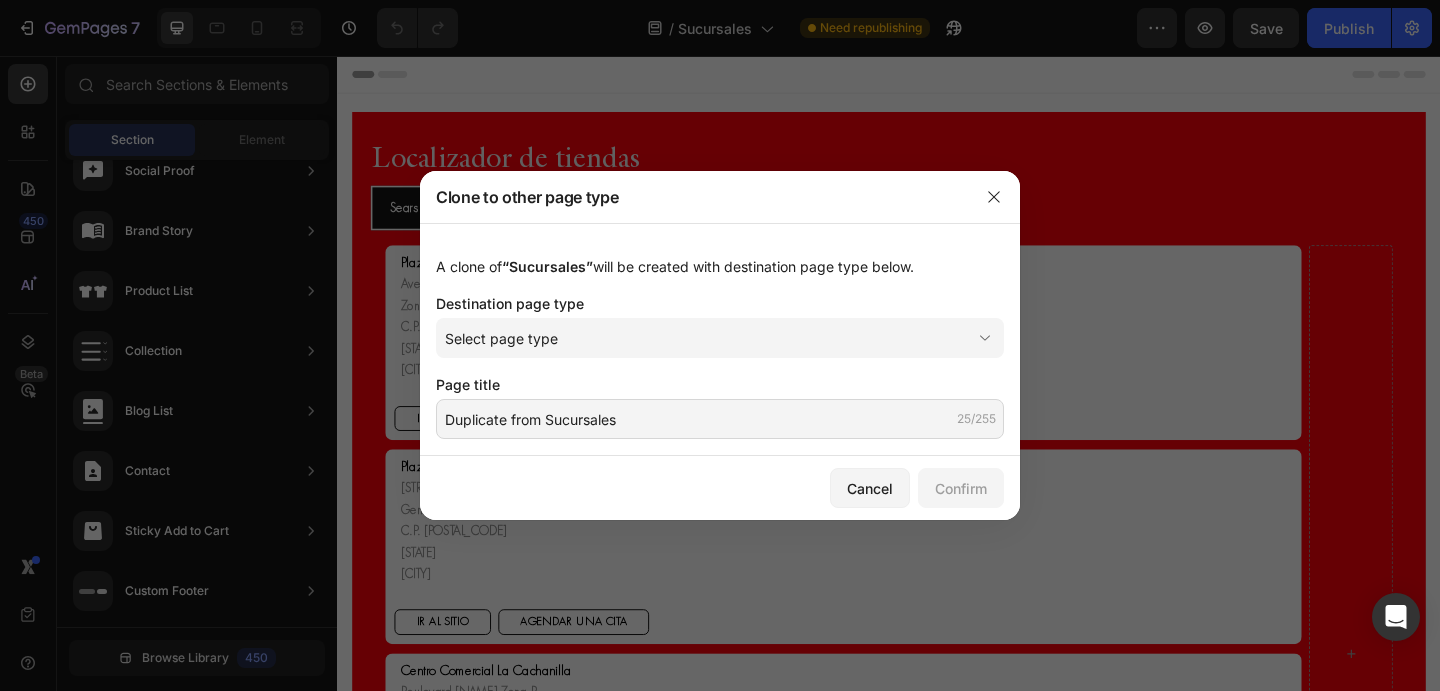 click on "Destination page type" 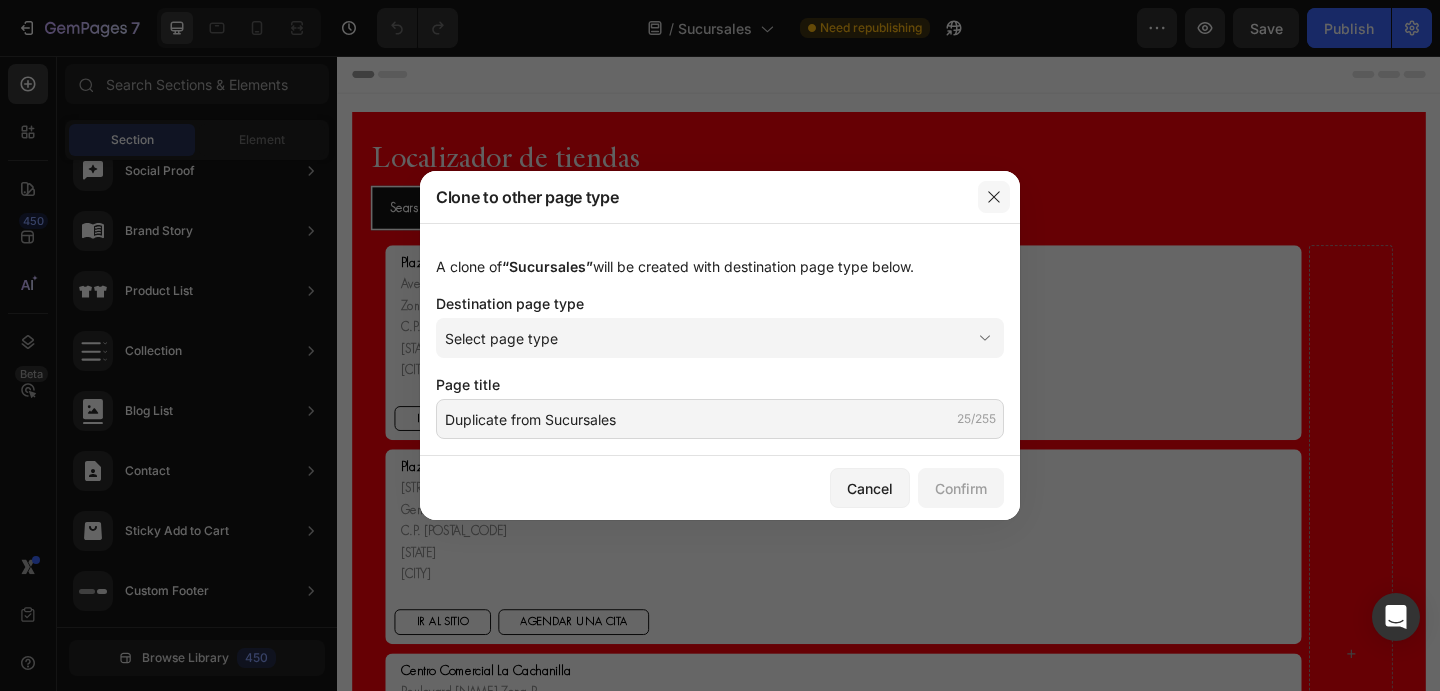 click 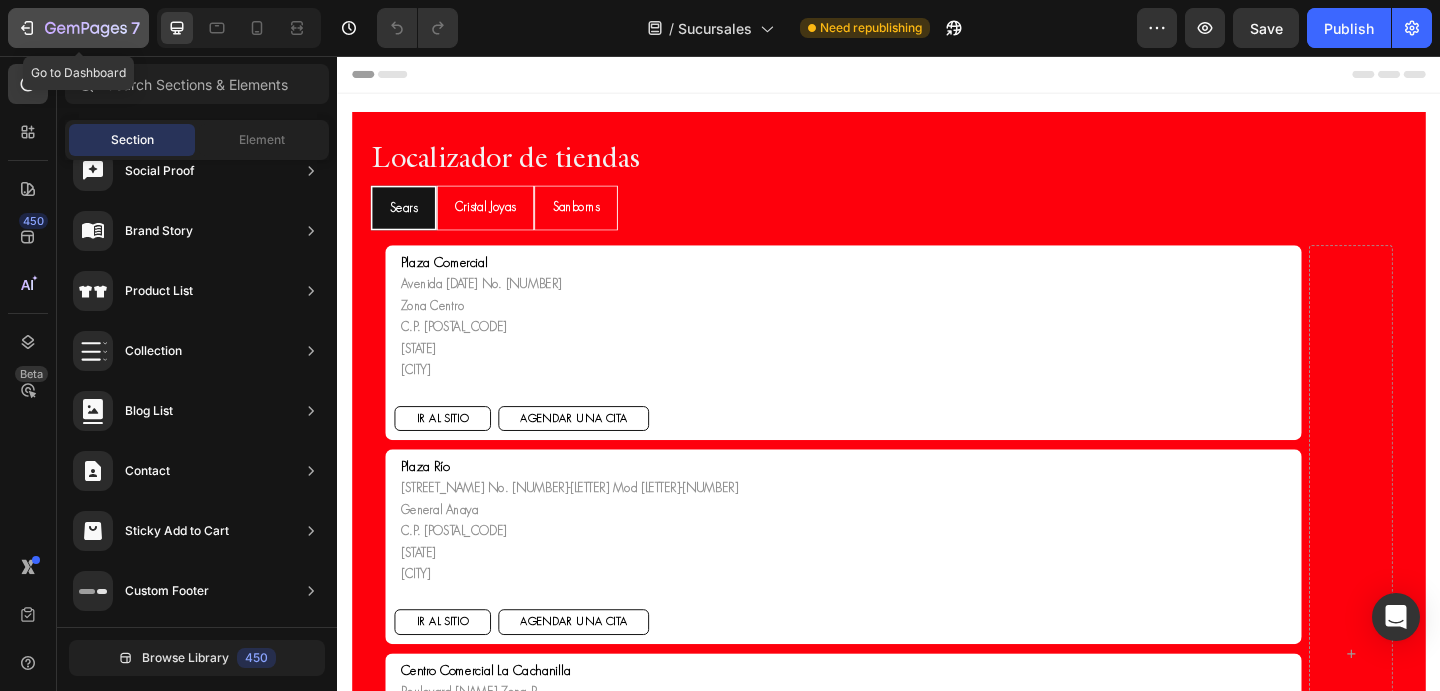 click 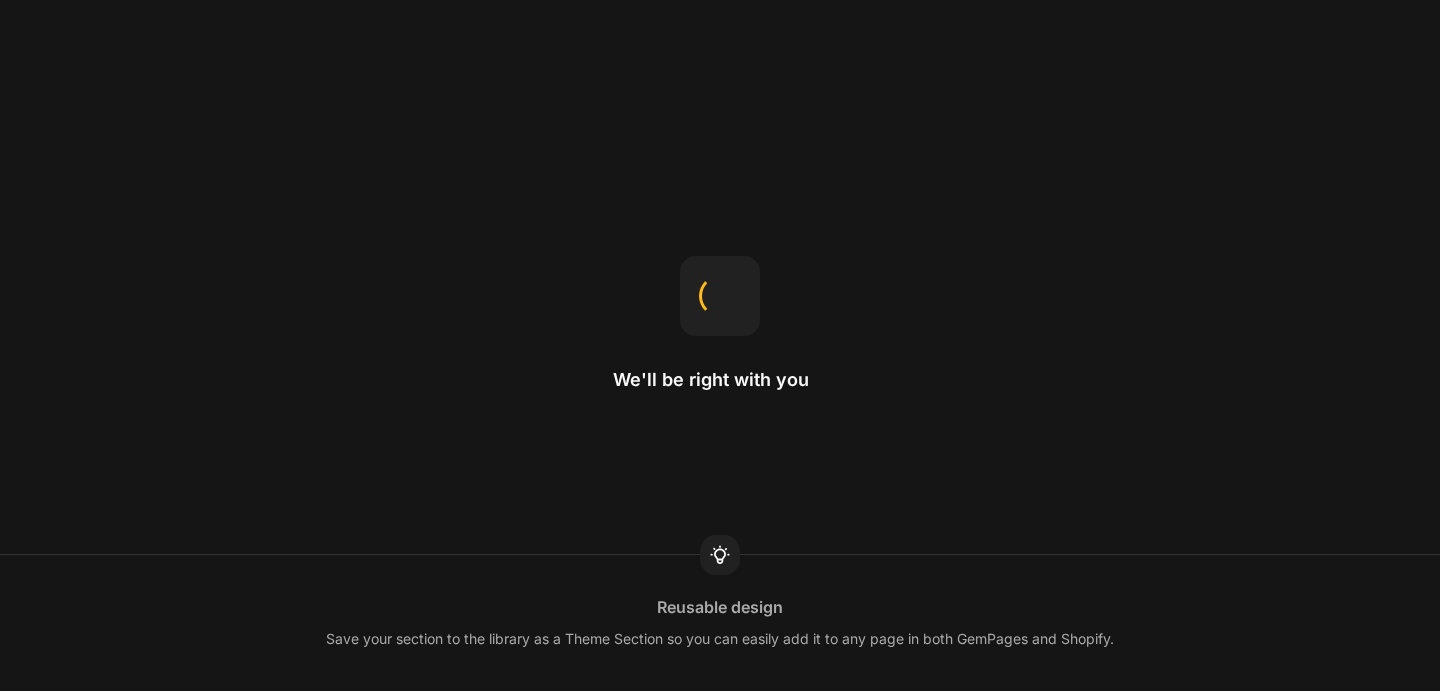 scroll, scrollTop: 0, scrollLeft: 0, axis: both 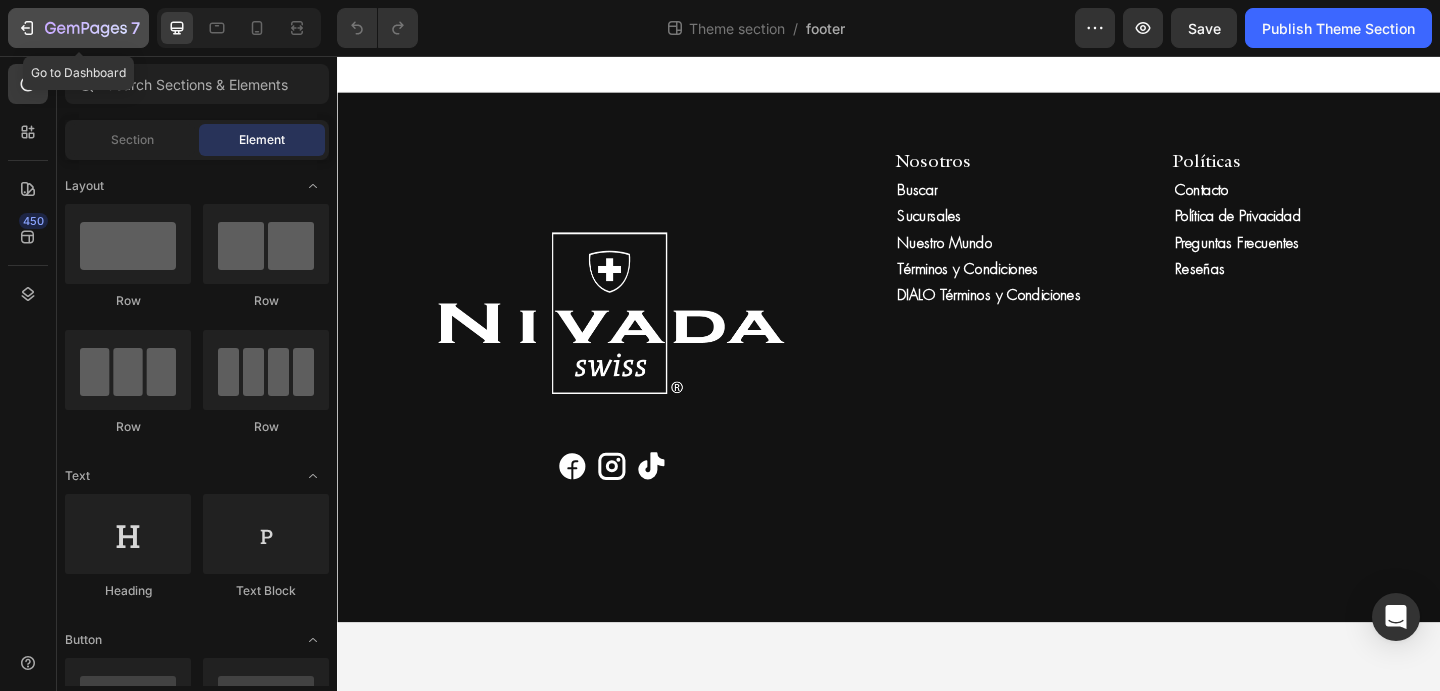 click 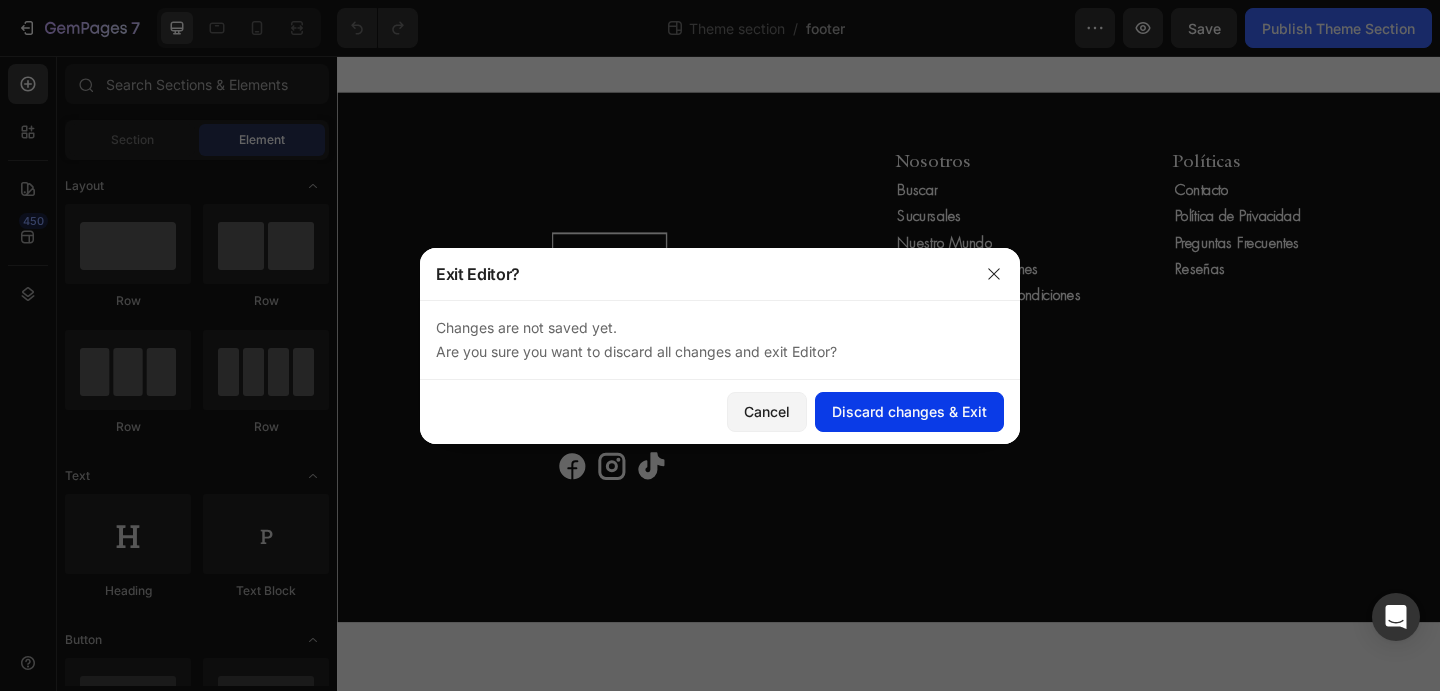 click on "Discard changes & Exit" at bounding box center [909, 411] 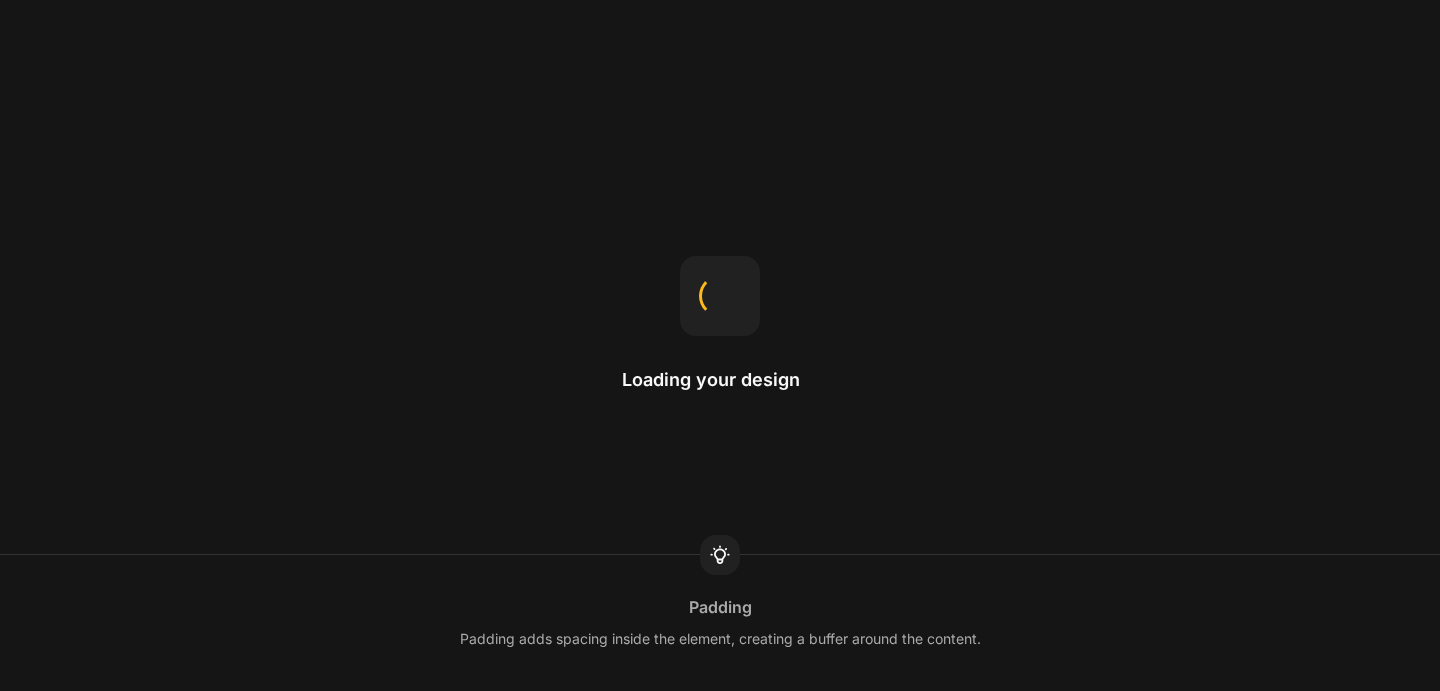 scroll, scrollTop: 0, scrollLeft: 0, axis: both 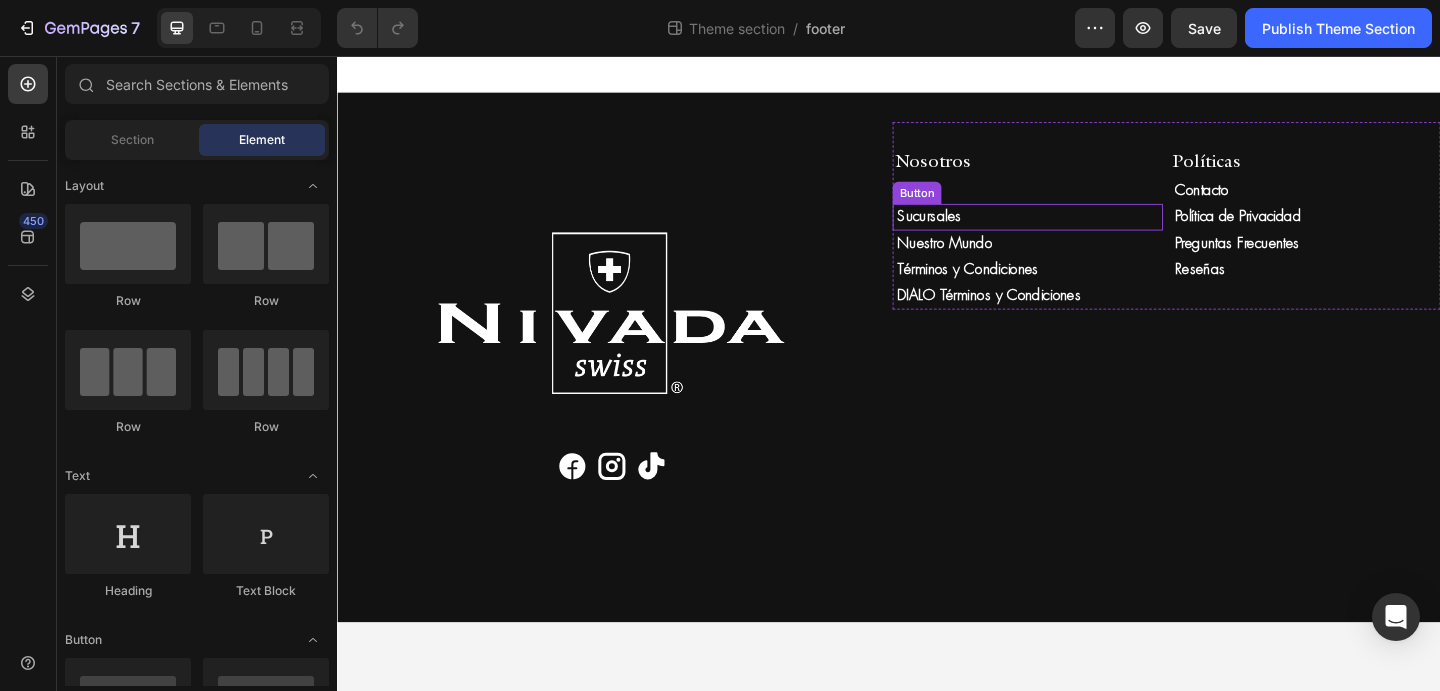 click on "Sucursales Button" at bounding box center (1088, 231) 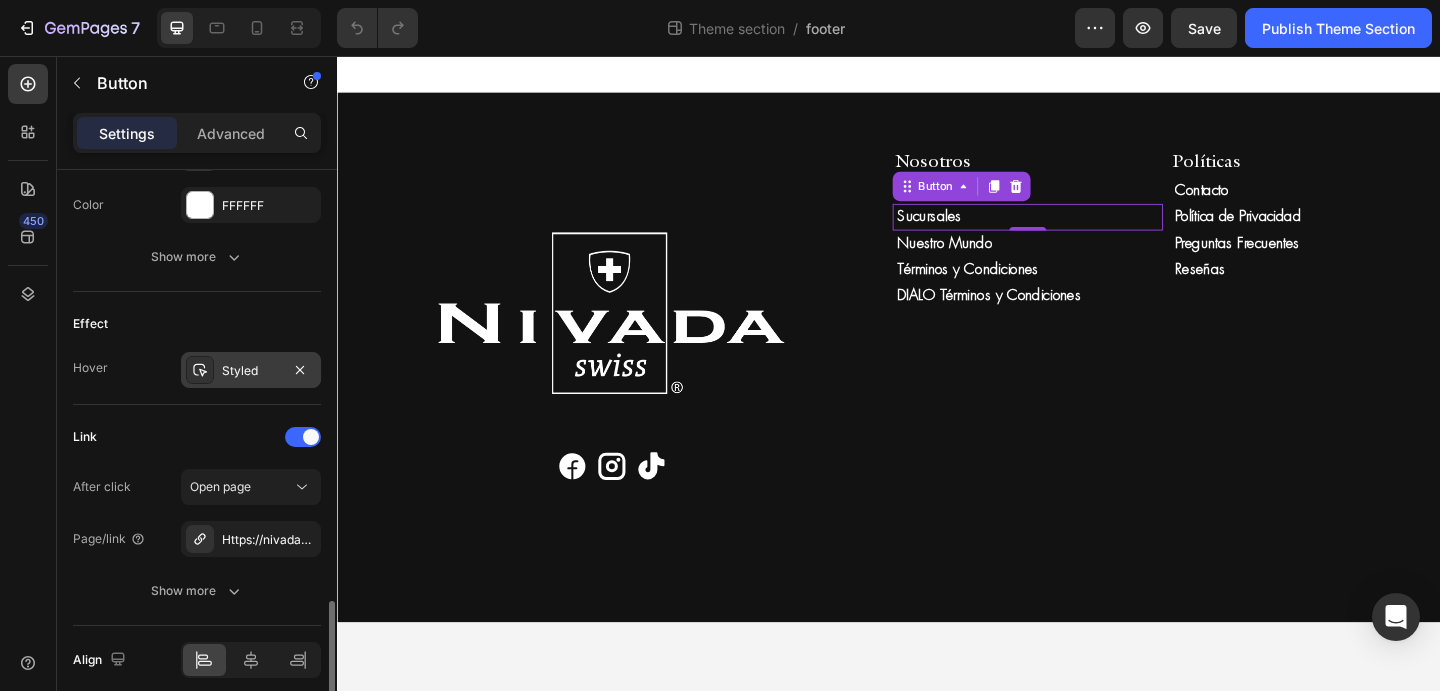 scroll, scrollTop: 998, scrollLeft: 0, axis: vertical 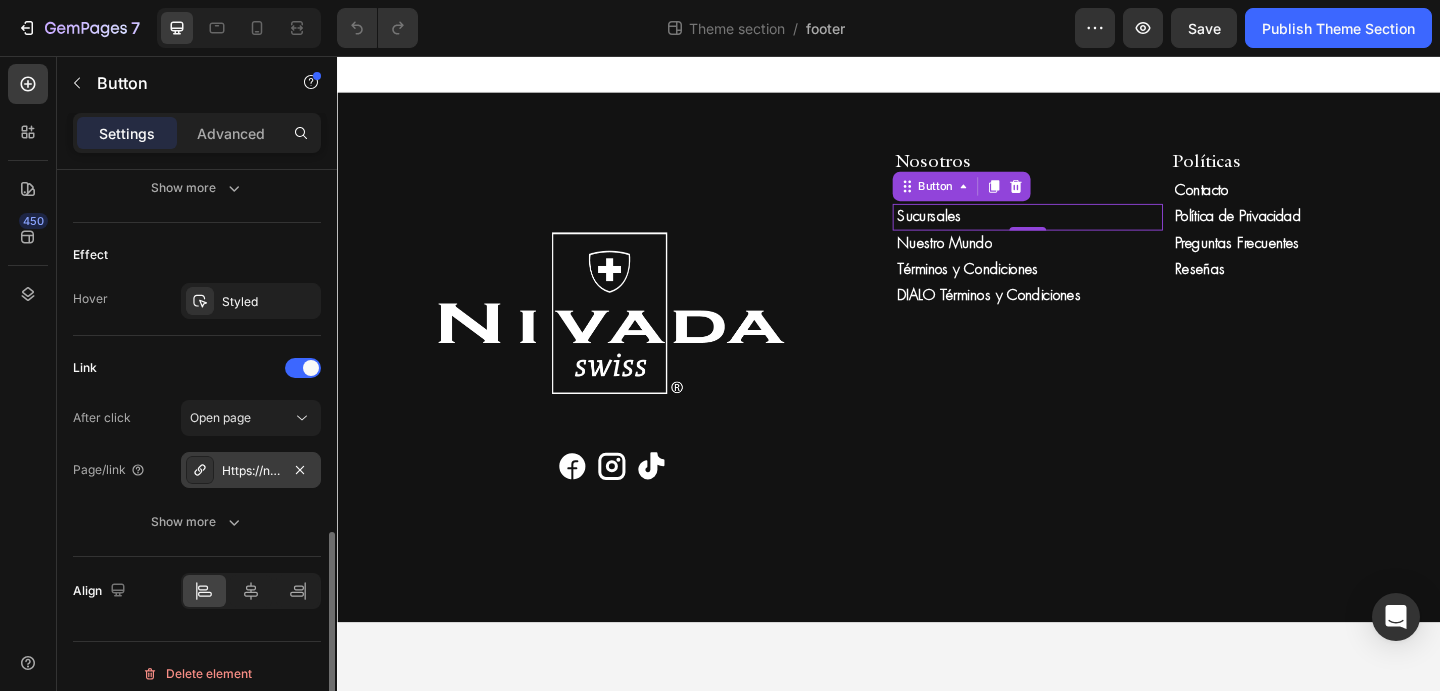 click on "Https://nivada-swiss.Com/sucursales" at bounding box center [251, 471] 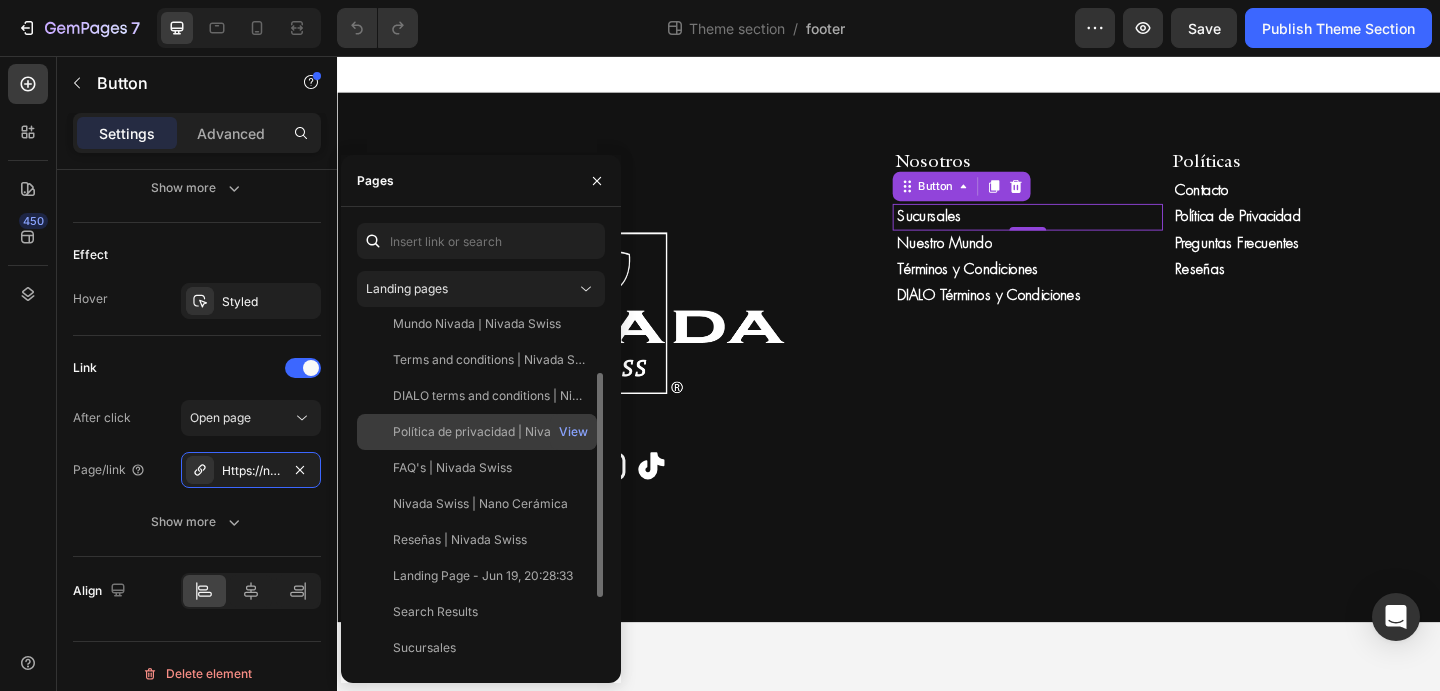 scroll, scrollTop: 192, scrollLeft: 0, axis: vertical 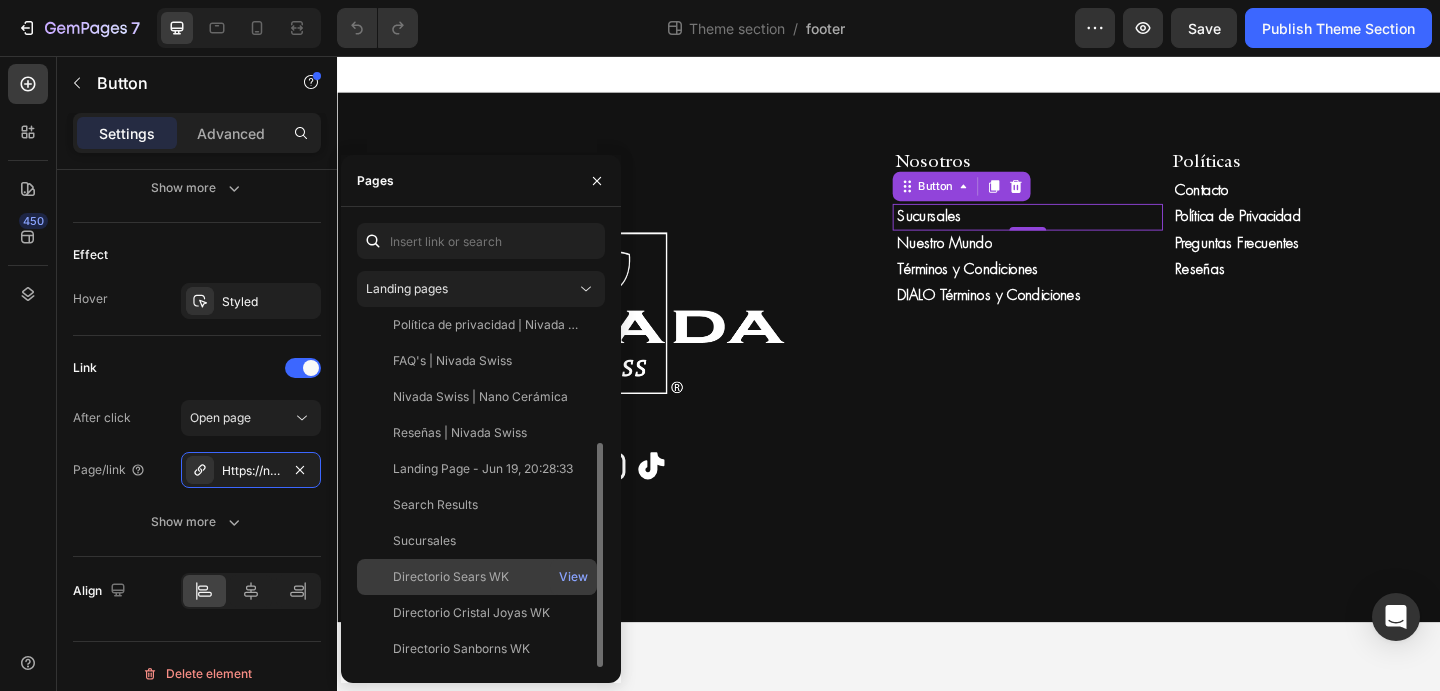 click on "Directorio Sears WK" at bounding box center [477, 577] 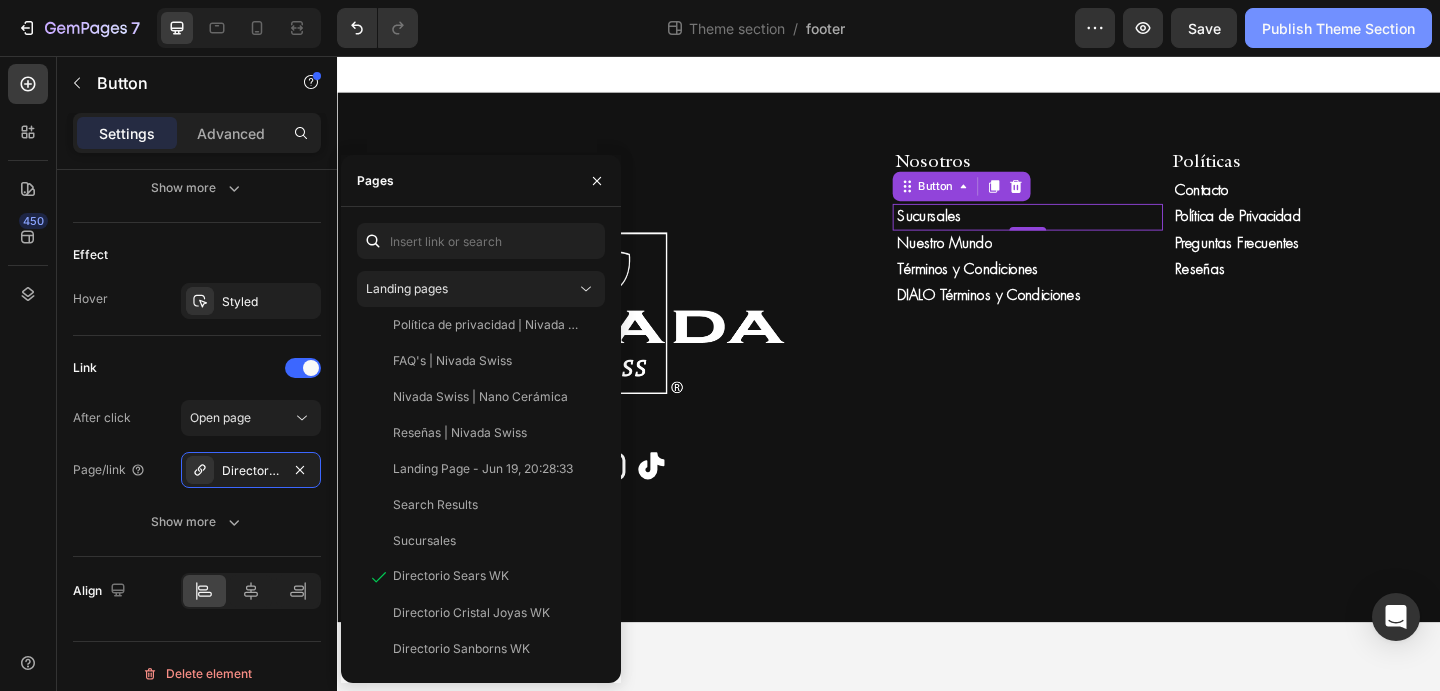 click on "Publish Theme Section" 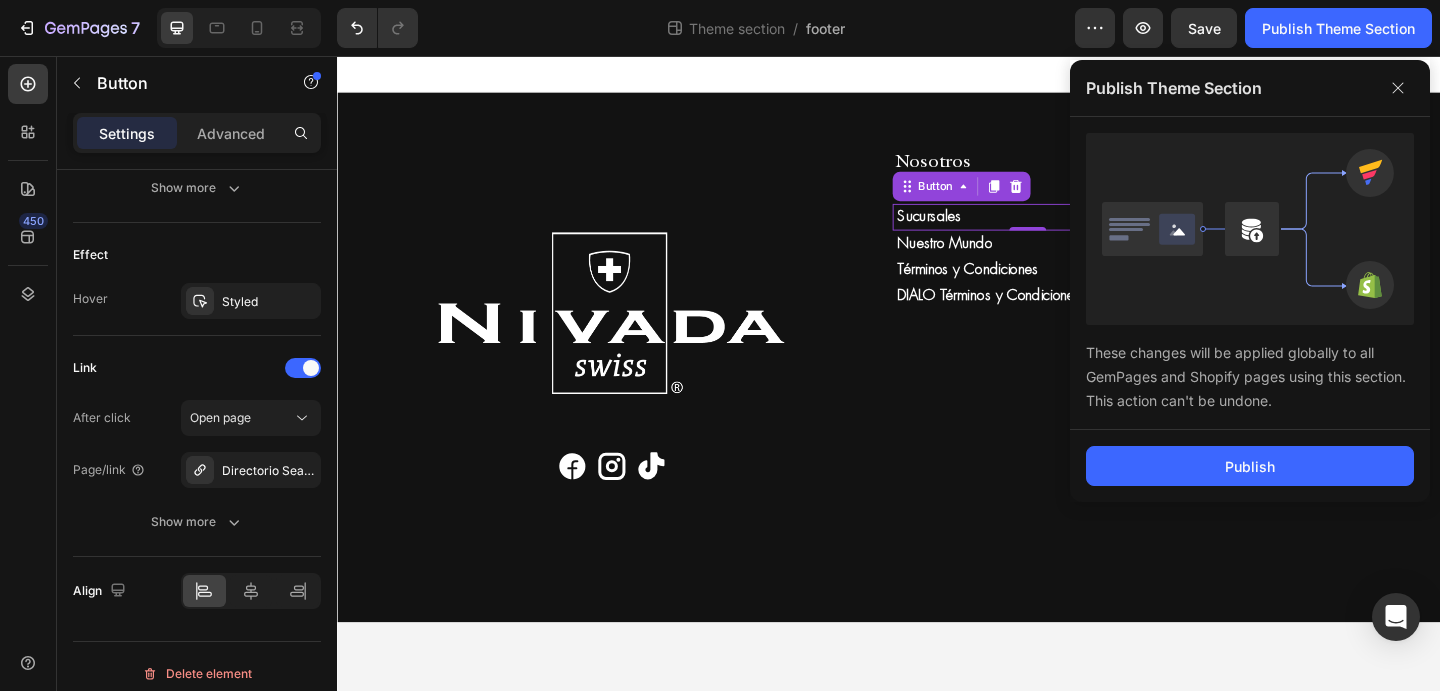 drag, startPoint x: 1395, startPoint y: 89, endPoint x: 1366, endPoint y: 88, distance: 29.017237 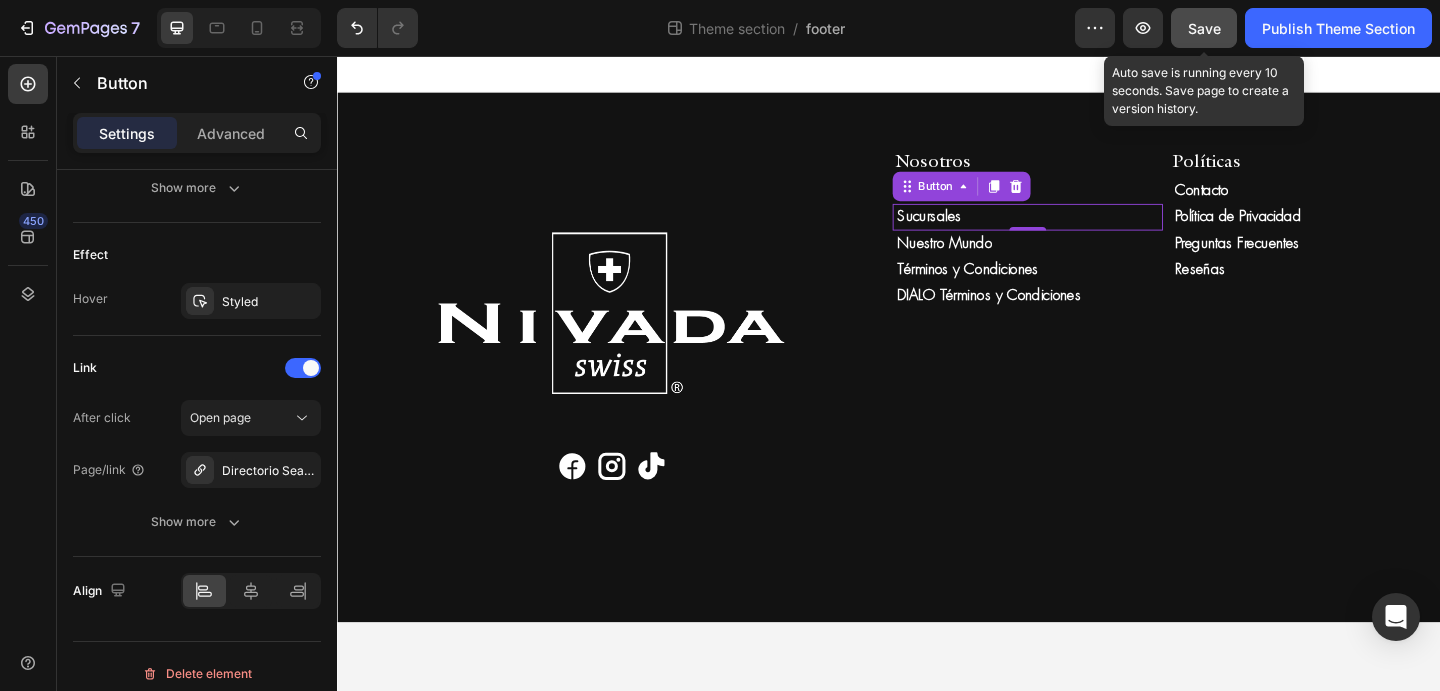 click on "Save" at bounding box center (1204, 28) 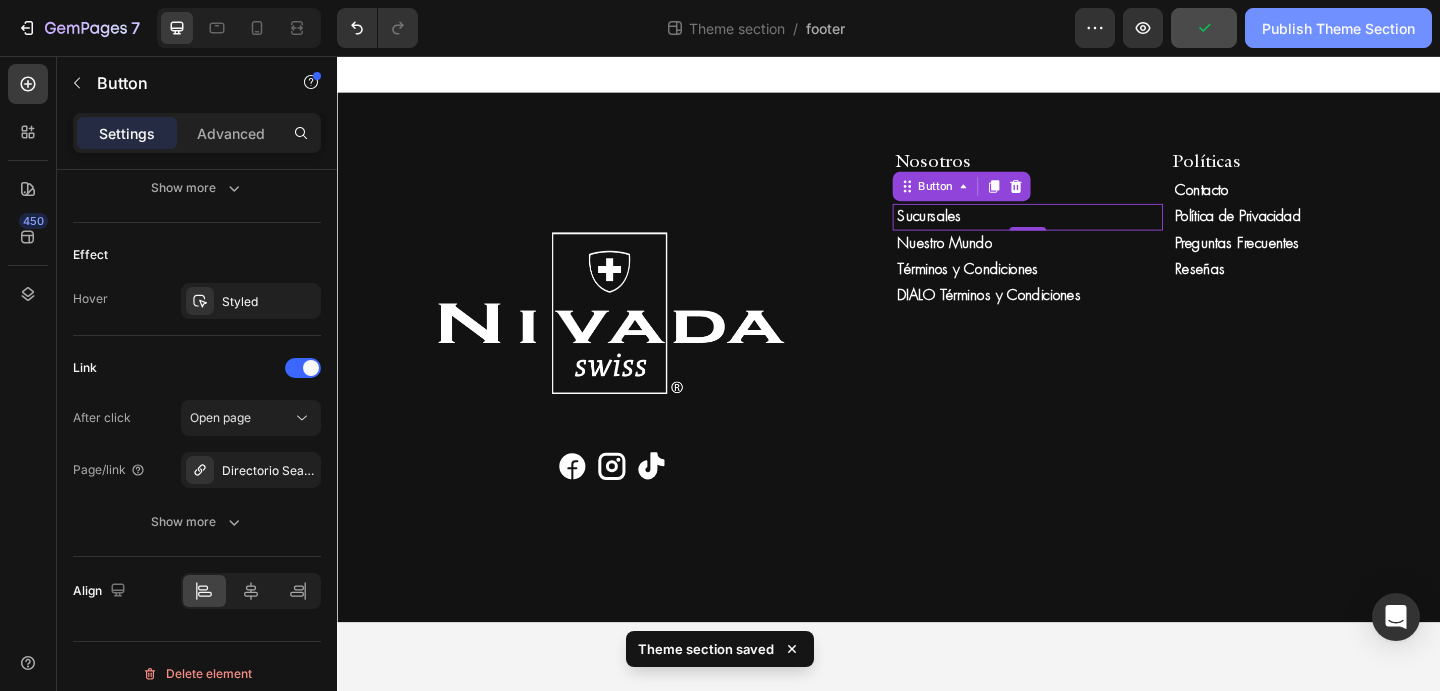 click on "Publish Theme Section" at bounding box center [1338, 28] 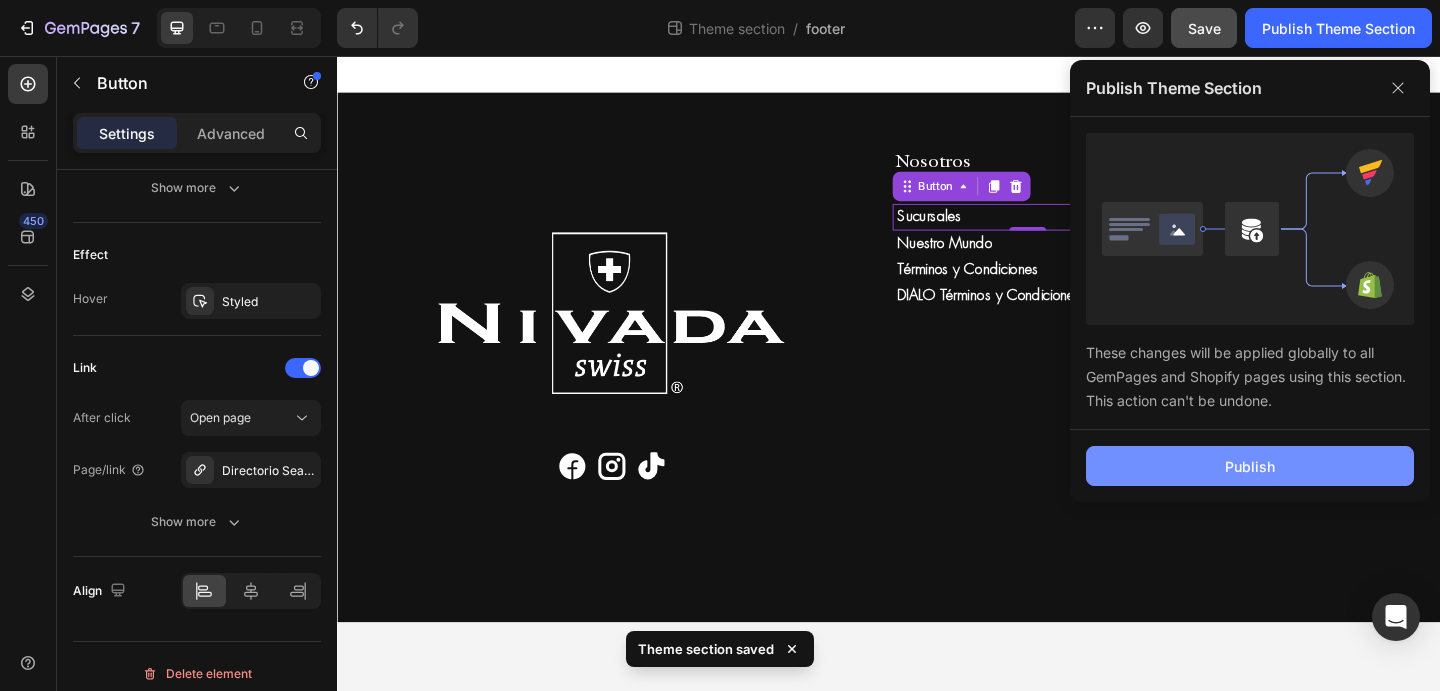 click on "Publish" 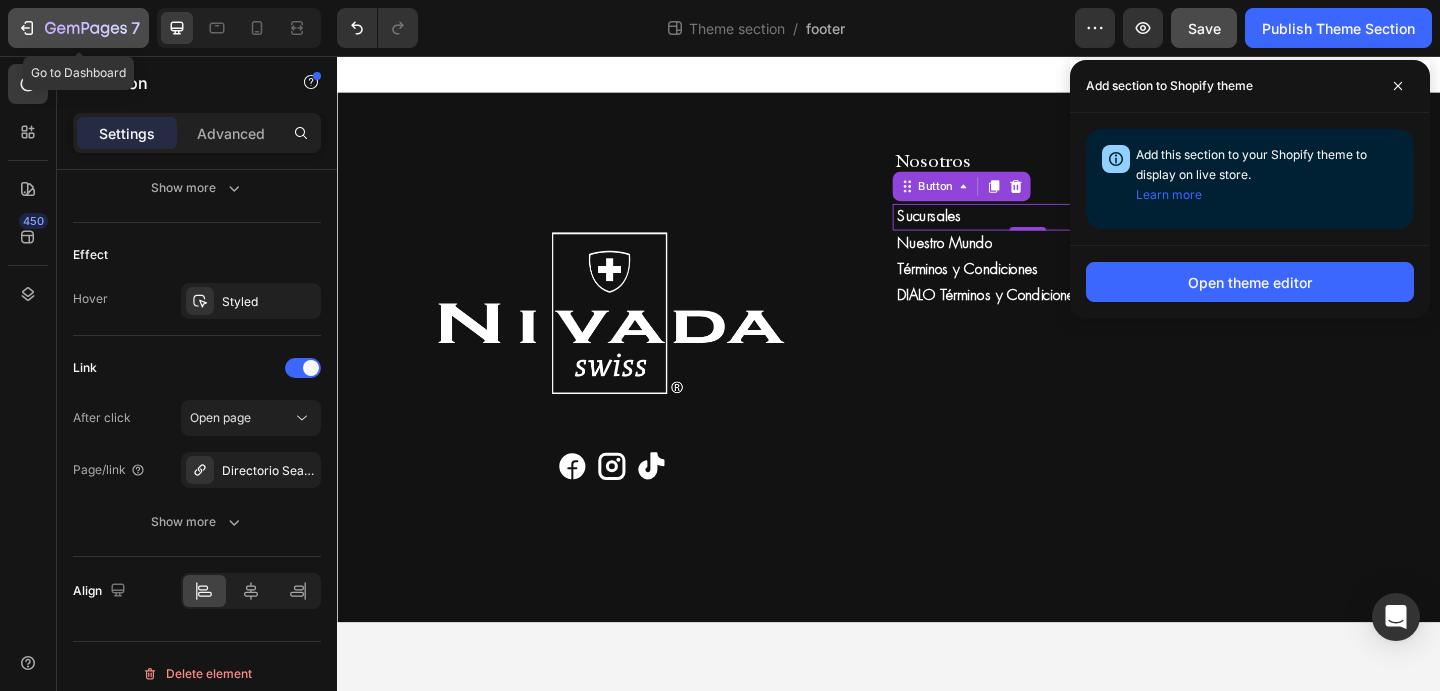 click 